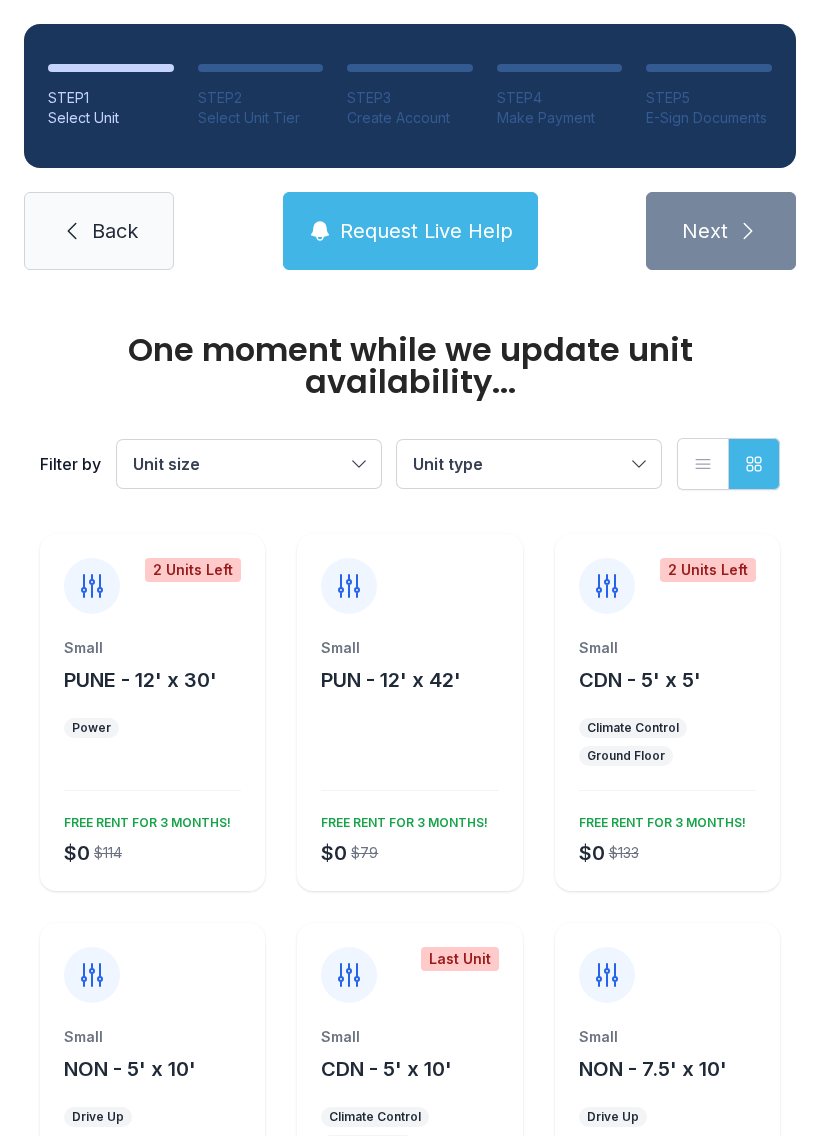 scroll, scrollTop: 0, scrollLeft: 0, axis: both 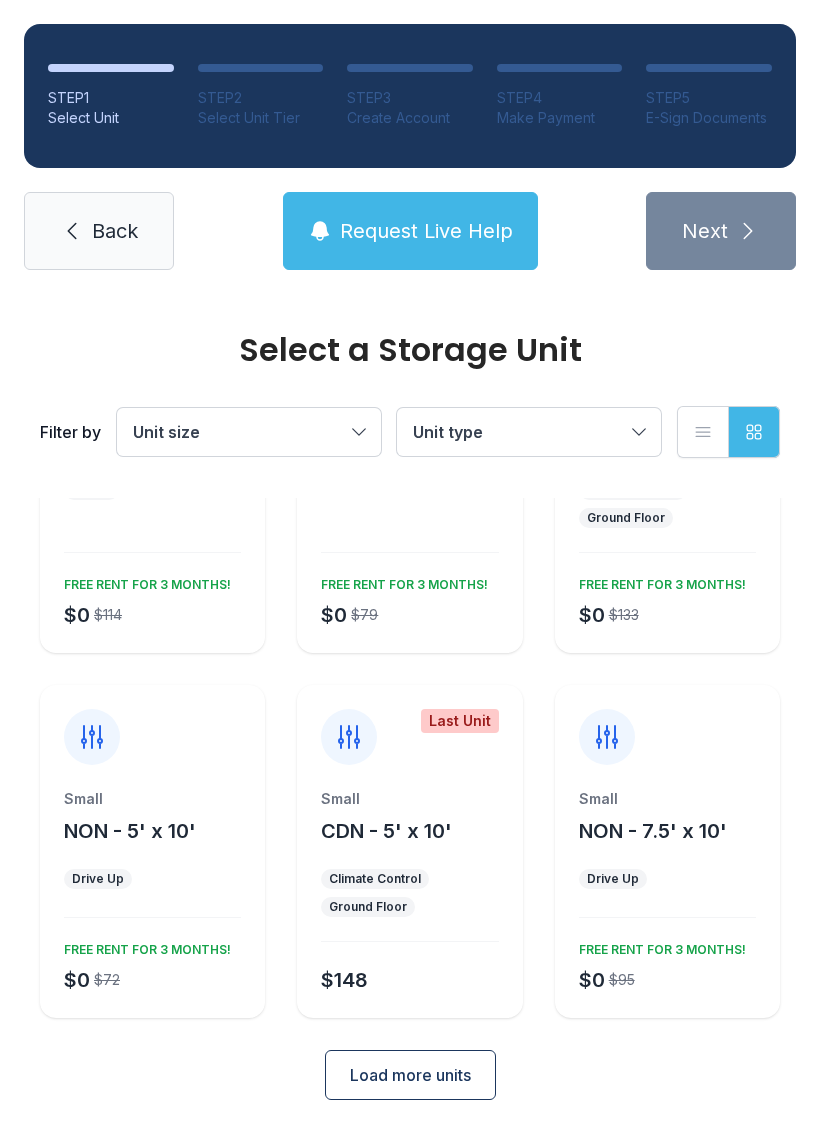 click on "Load more units" at bounding box center (410, 1075) 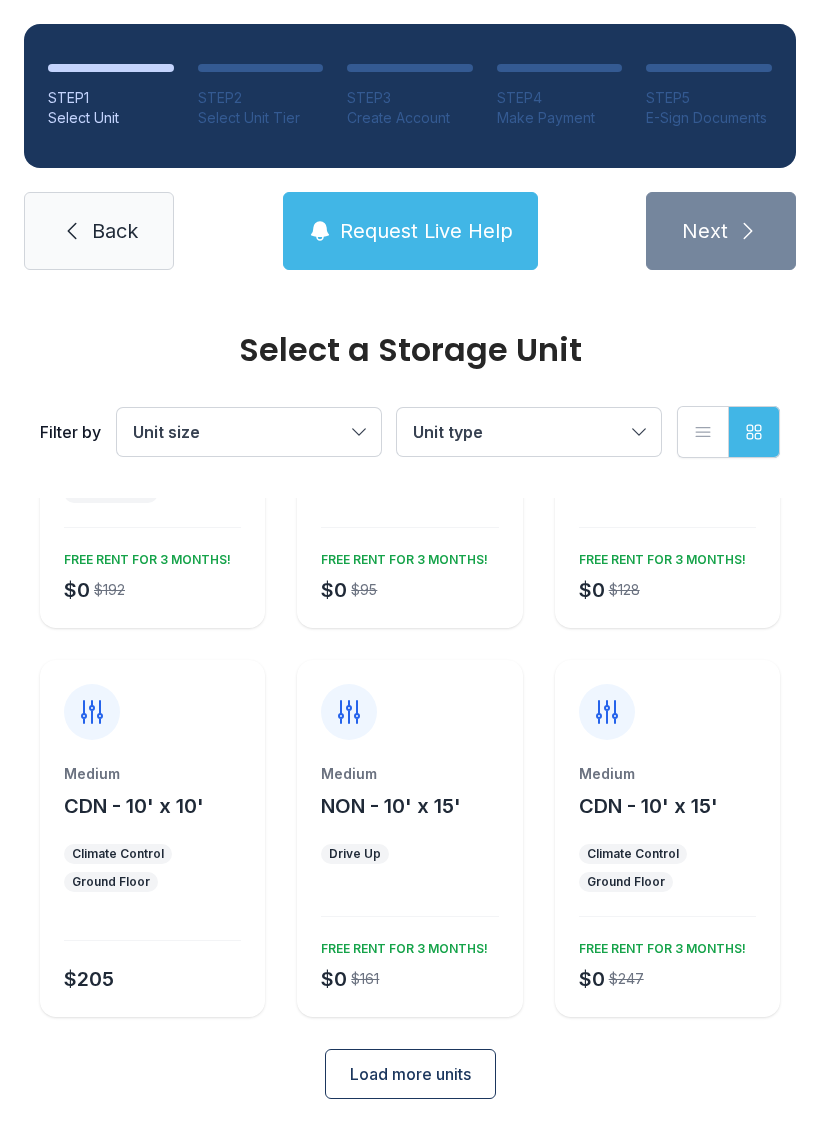 scroll, scrollTop: 984, scrollLeft: 0, axis: vertical 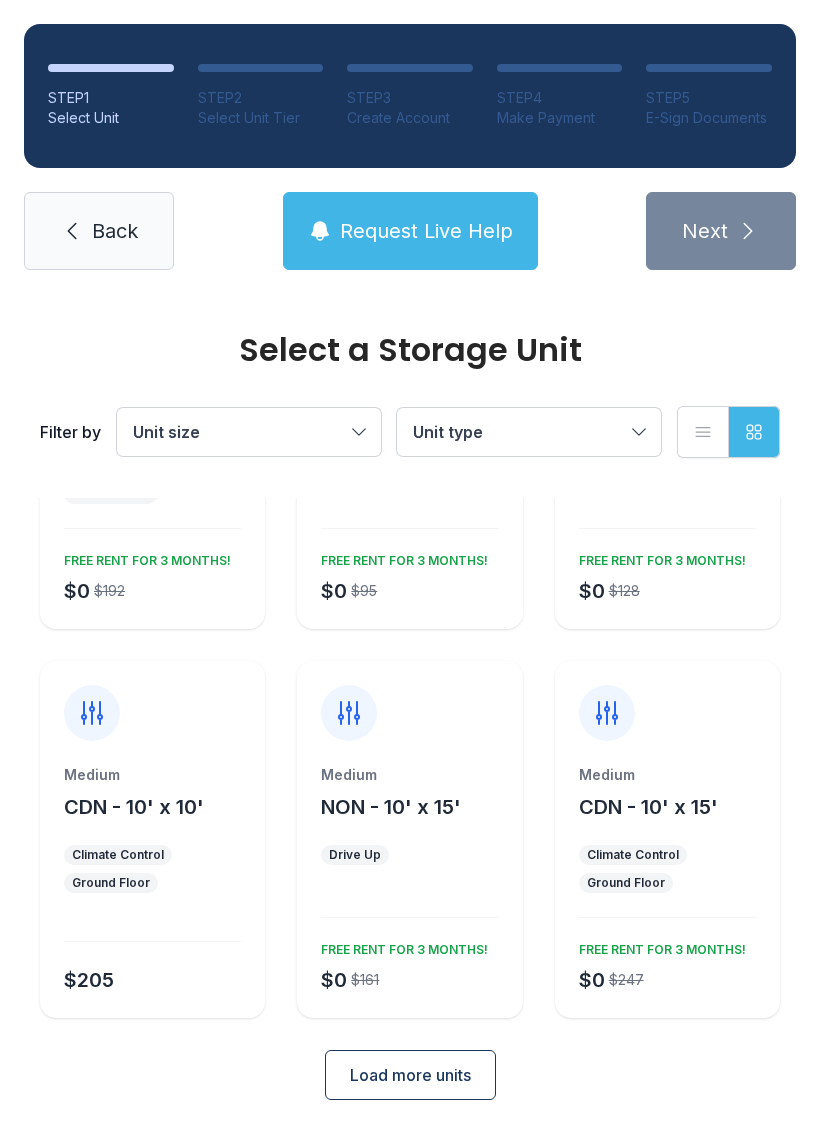 click on "Medium NON - 10' x 15' Drive Up $0 $161 FREE RENT FOR 3 MONTHS!" at bounding box center (409, 891) 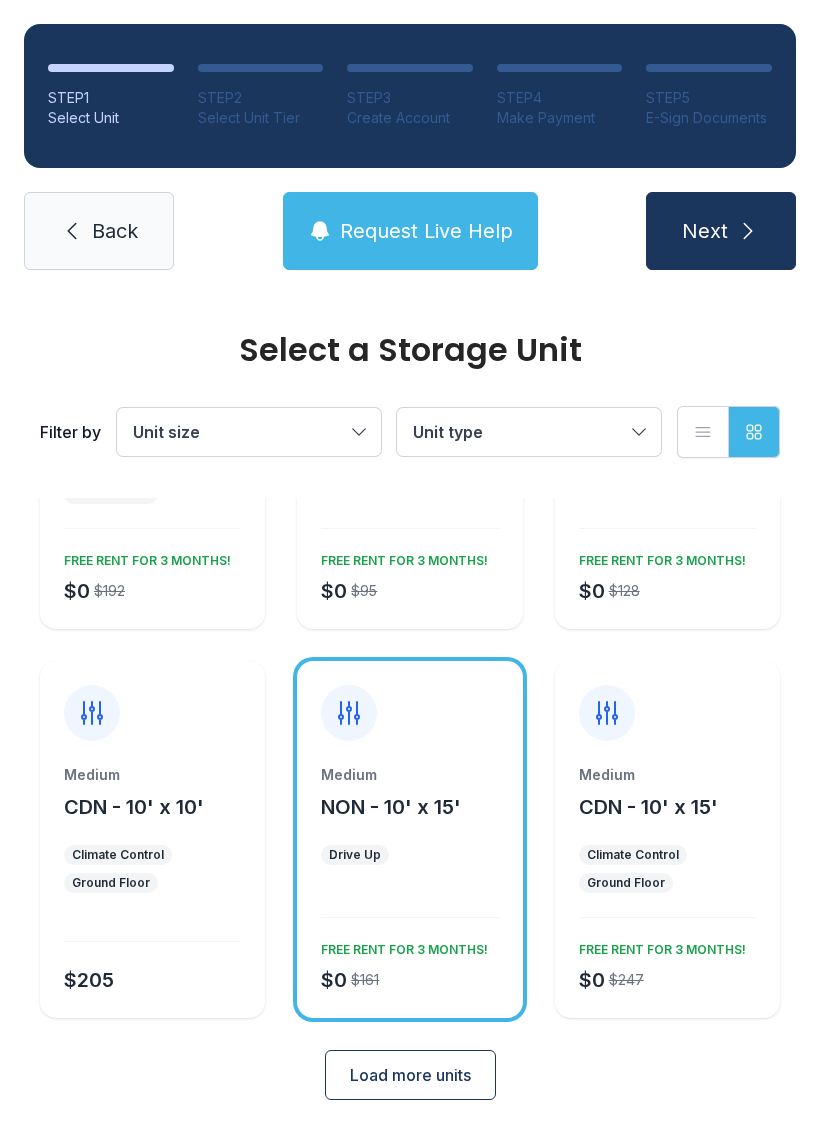 click on "Medium NON - 10' x 15' Drive Up $0 $161 FREE RENT FOR 3 MONTHS!" at bounding box center [409, 891] 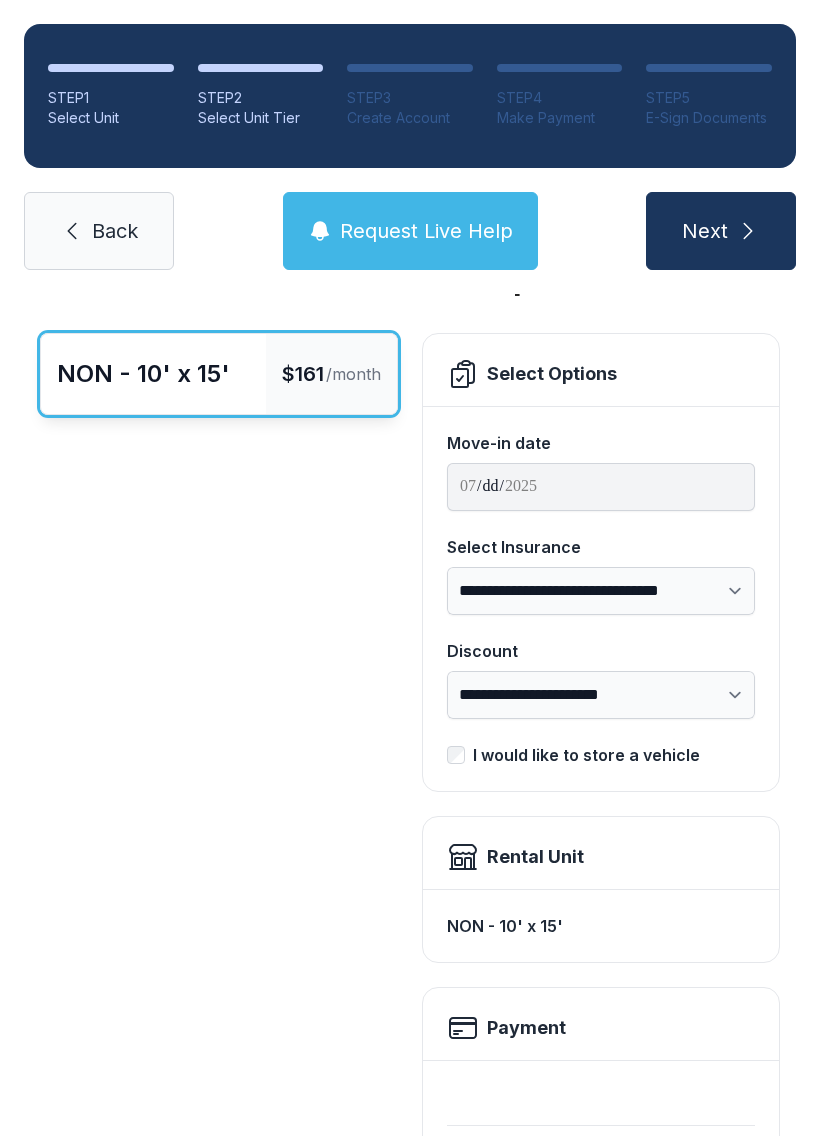 scroll, scrollTop: 98, scrollLeft: 0, axis: vertical 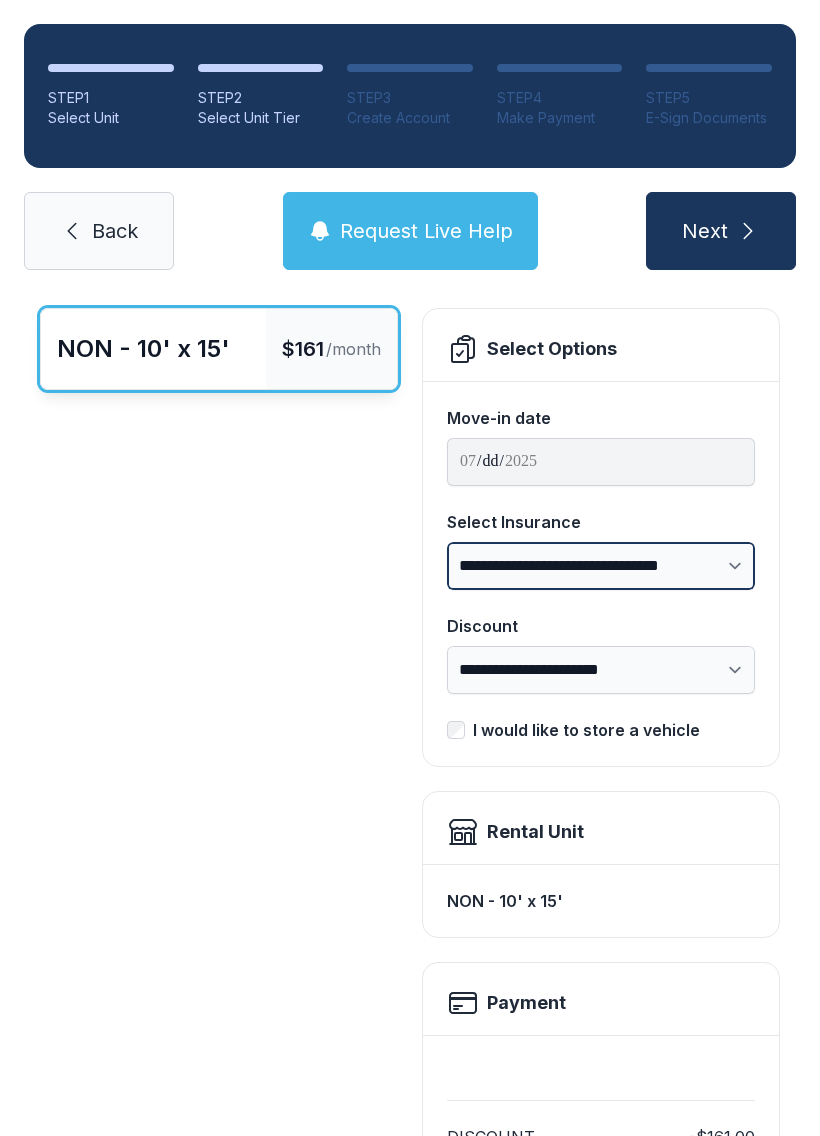 click on "**********" at bounding box center [601, 566] 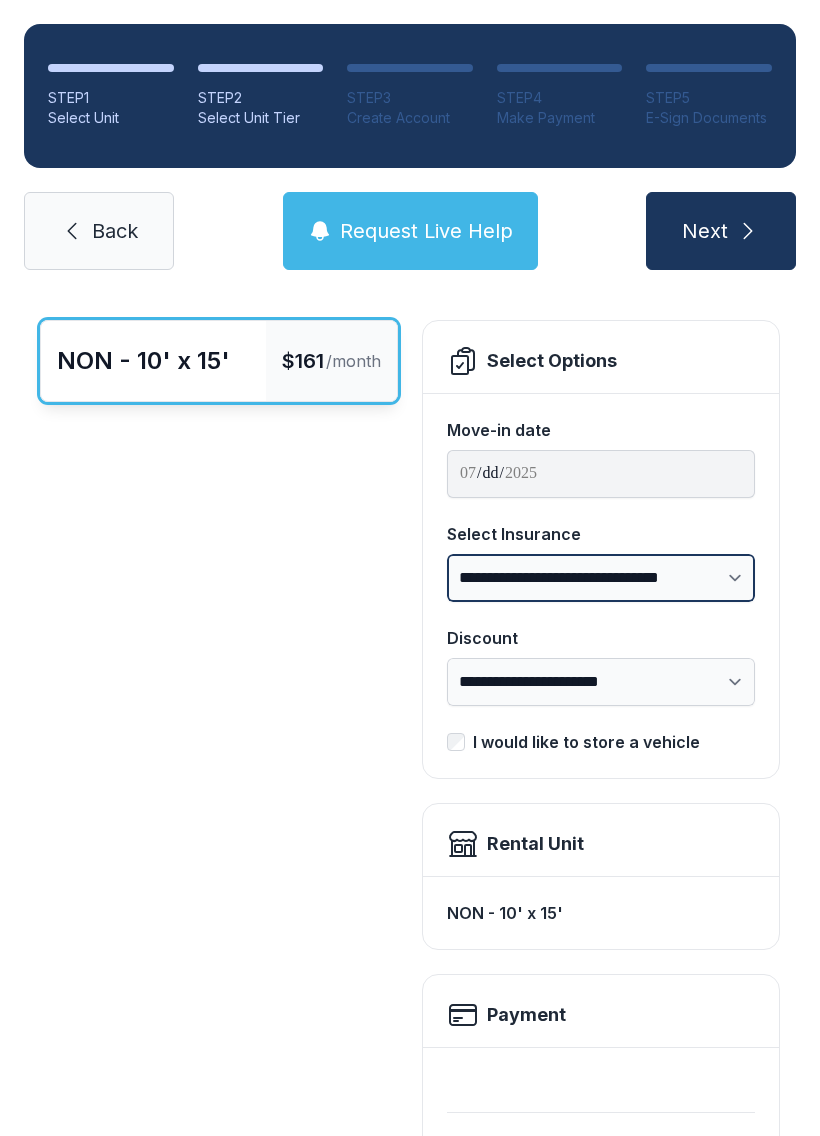 scroll, scrollTop: 66, scrollLeft: 0, axis: vertical 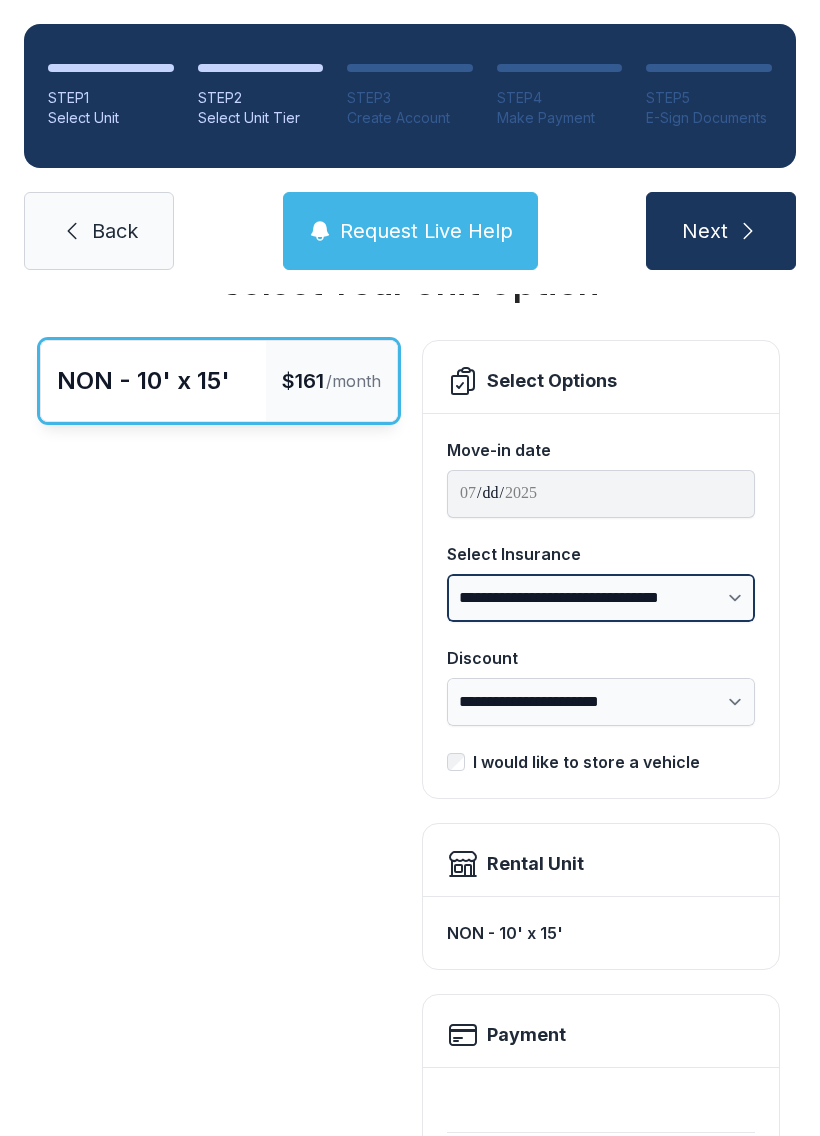 click on "**********" at bounding box center (601, 598) 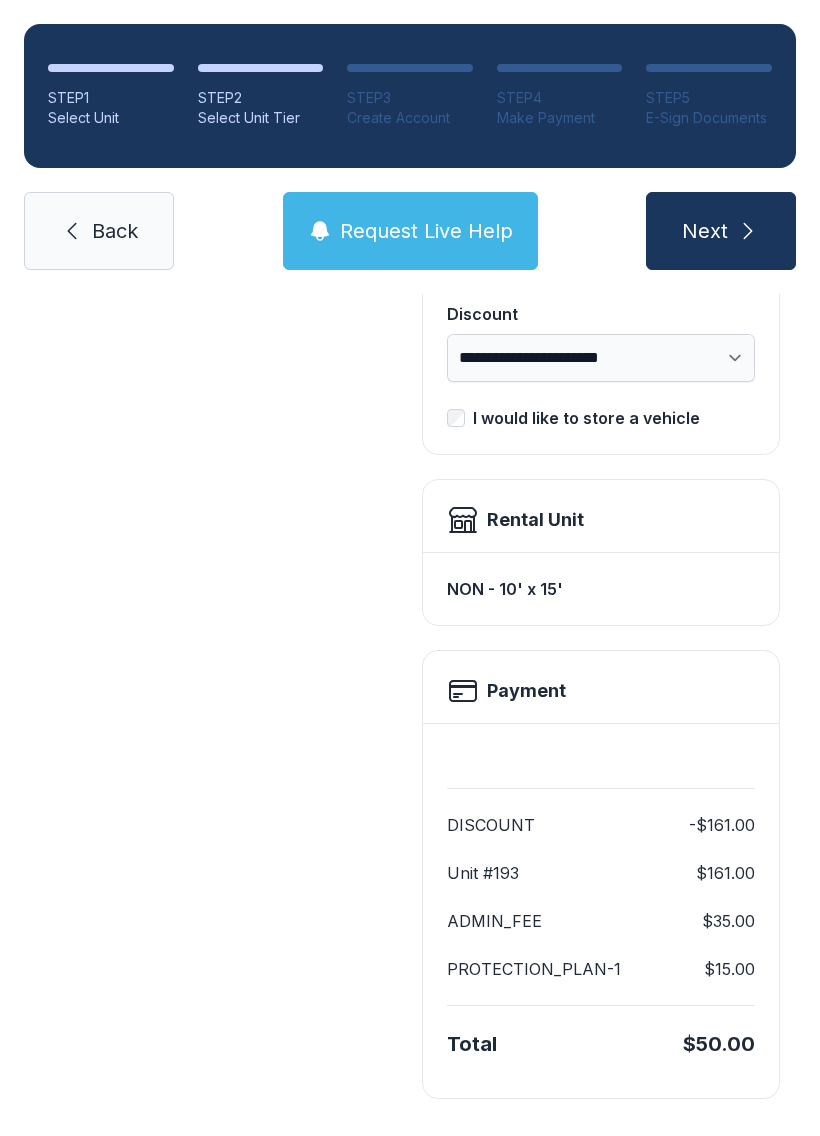 scroll, scrollTop: 409, scrollLeft: 0, axis: vertical 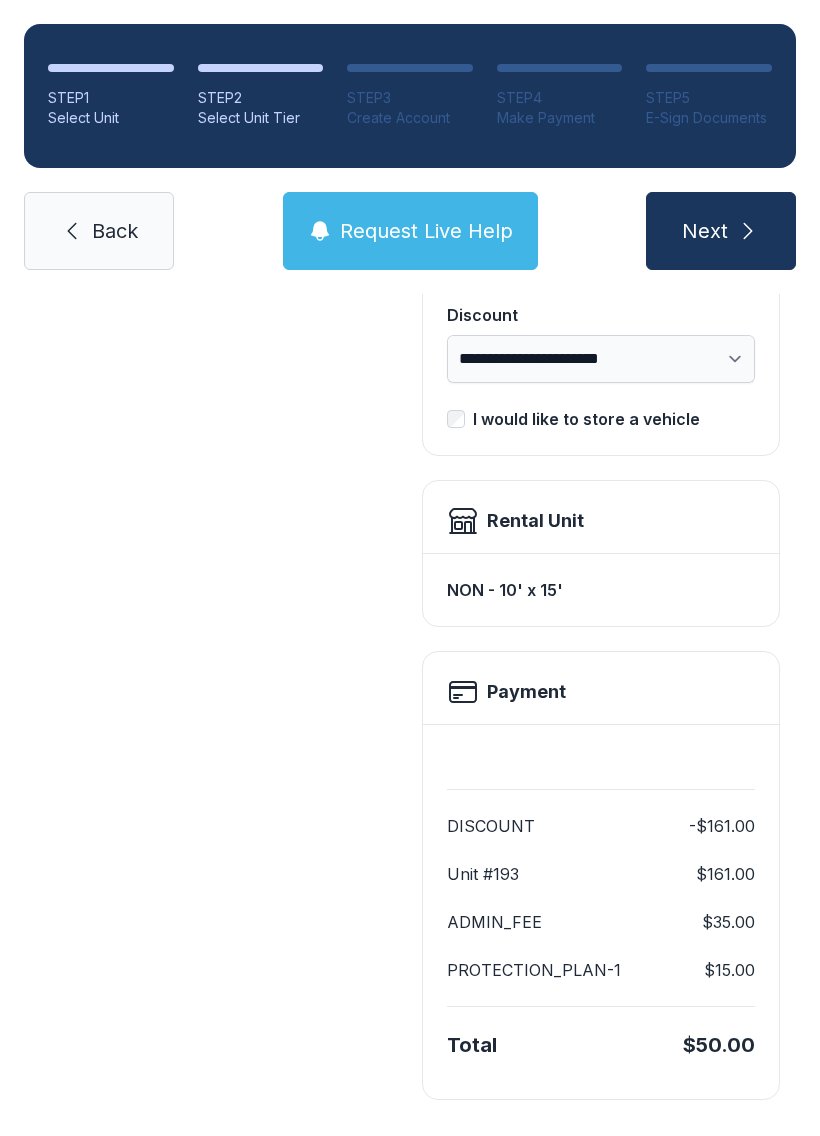 click on "Next" at bounding box center [721, 231] 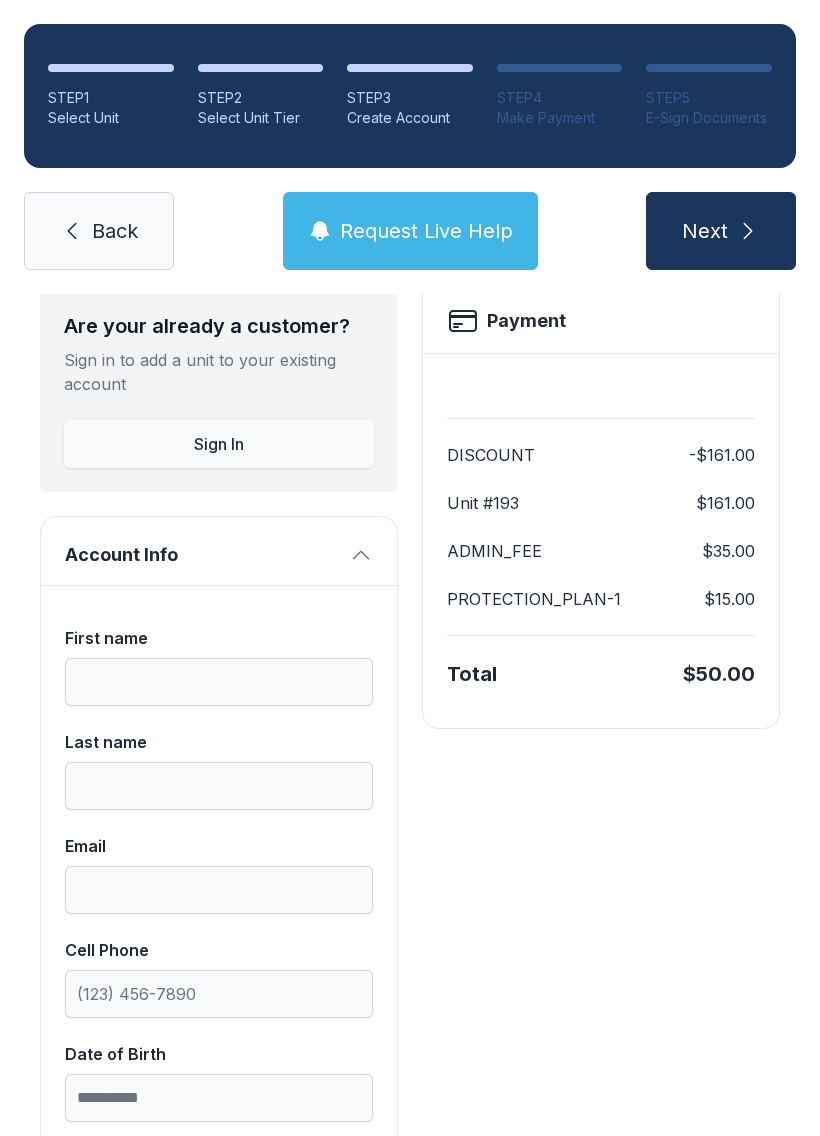 scroll, scrollTop: 133, scrollLeft: 0, axis: vertical 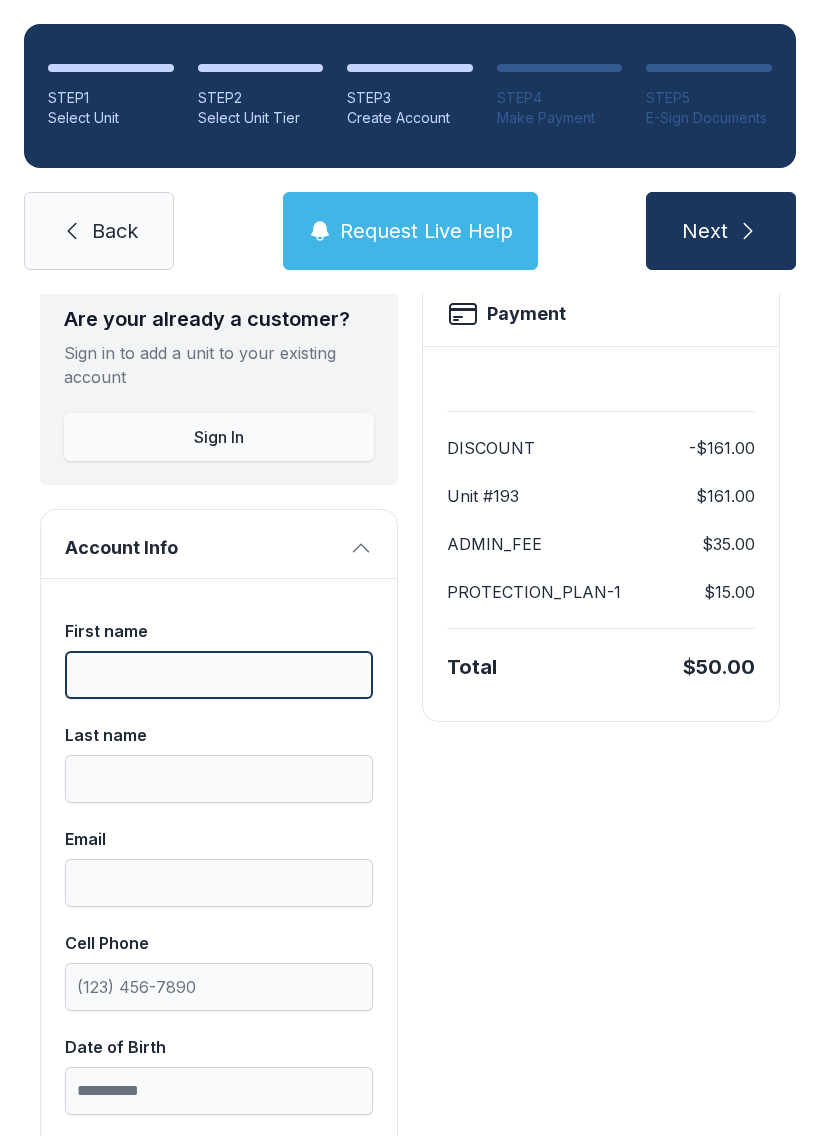 click on "First name" at bounding box center [219, 675] 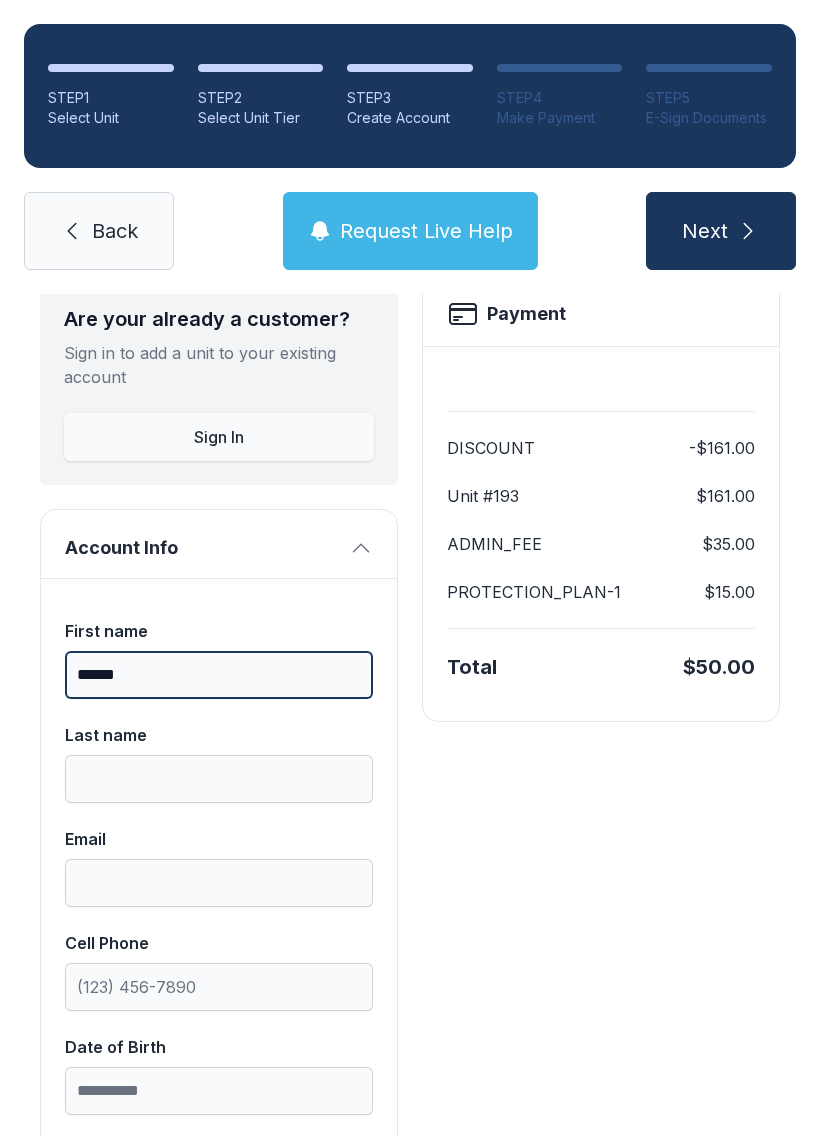 type on "*****" 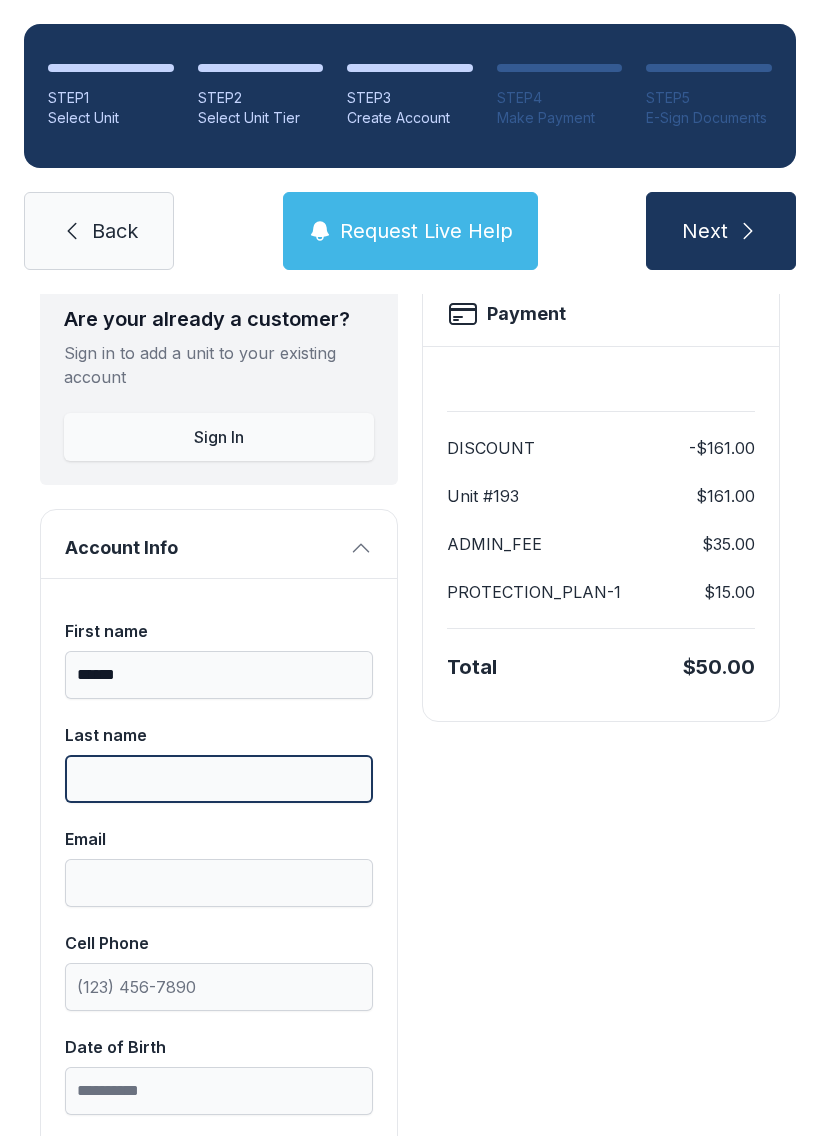 click on "Last name" at bounding box center [219, 779] 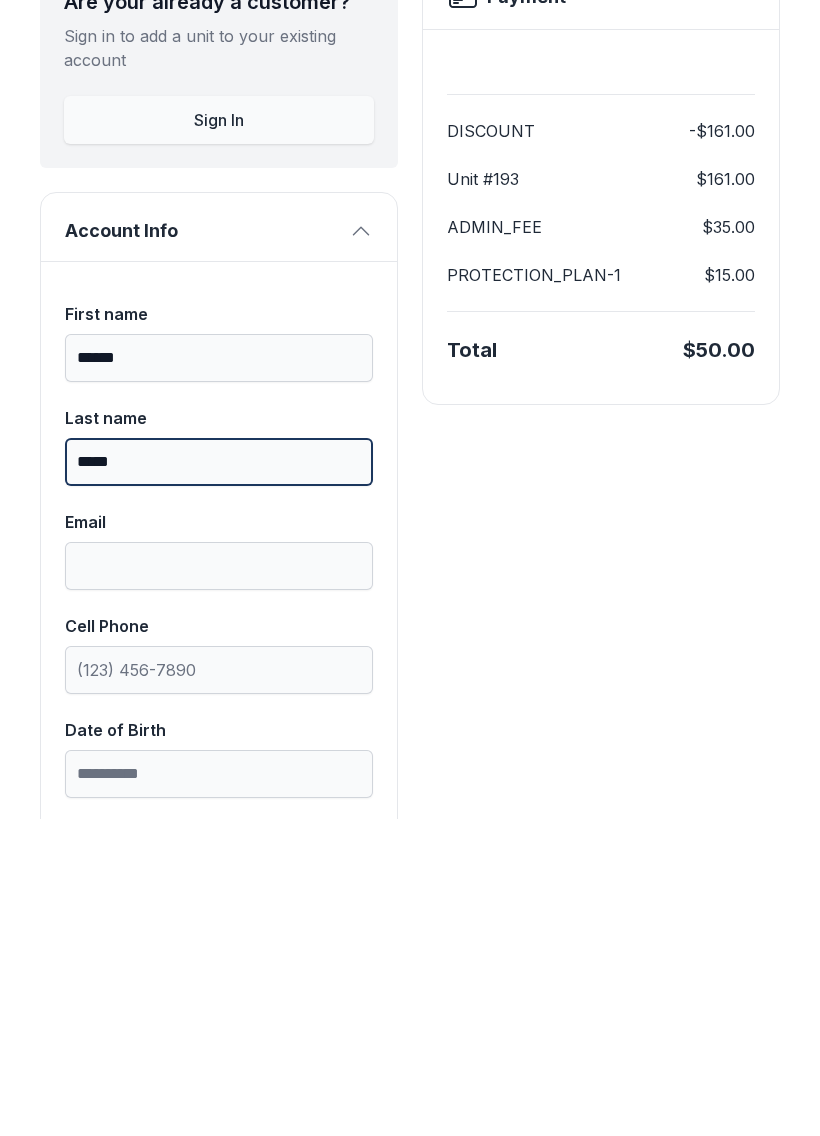 type on "*****" 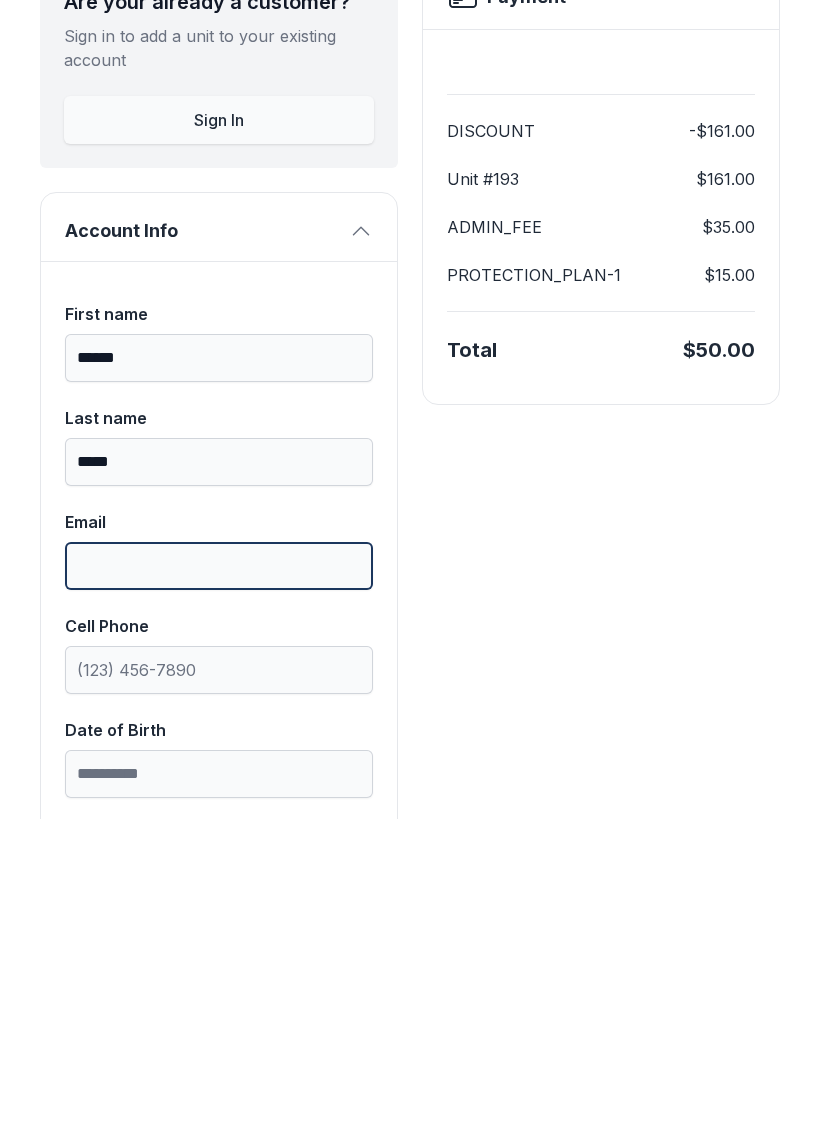 click on "Email" at bounding box center [219, 883] 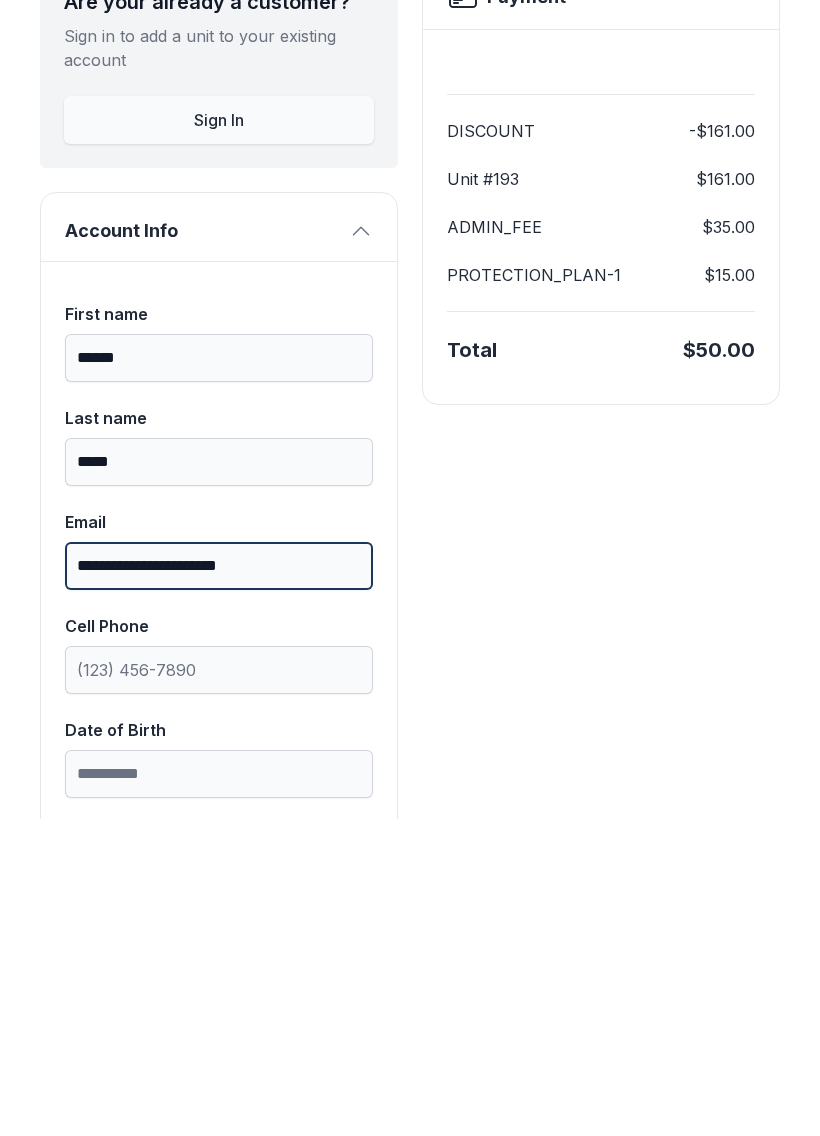 type on "**********" 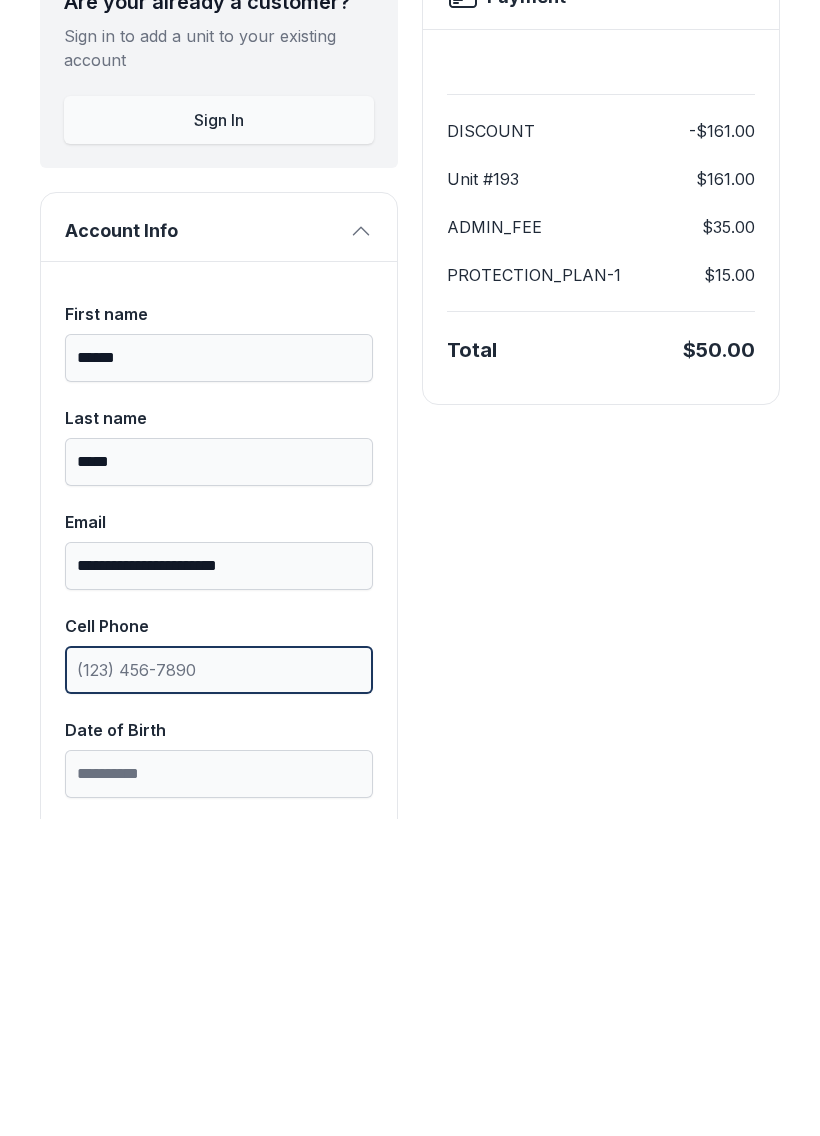 click on "Cell Phone" at bounding box center [219, 987] 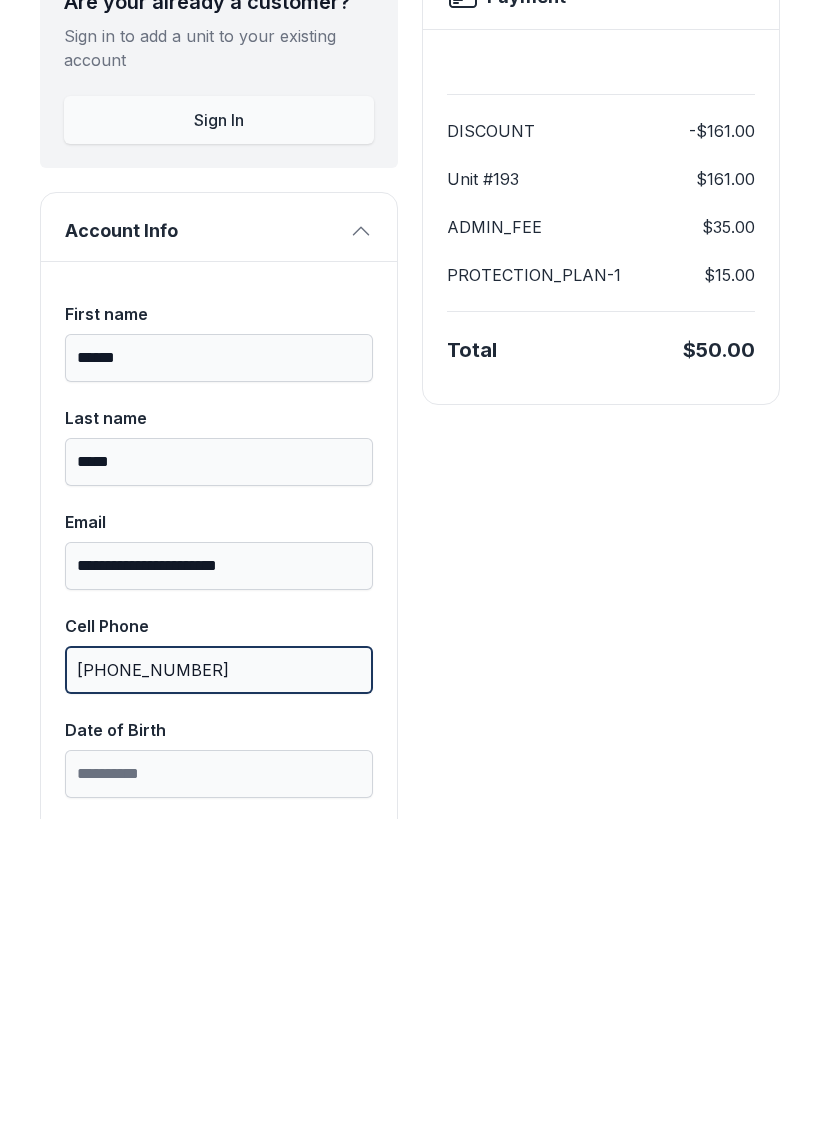 type on "[PHONE_NUMBER]" 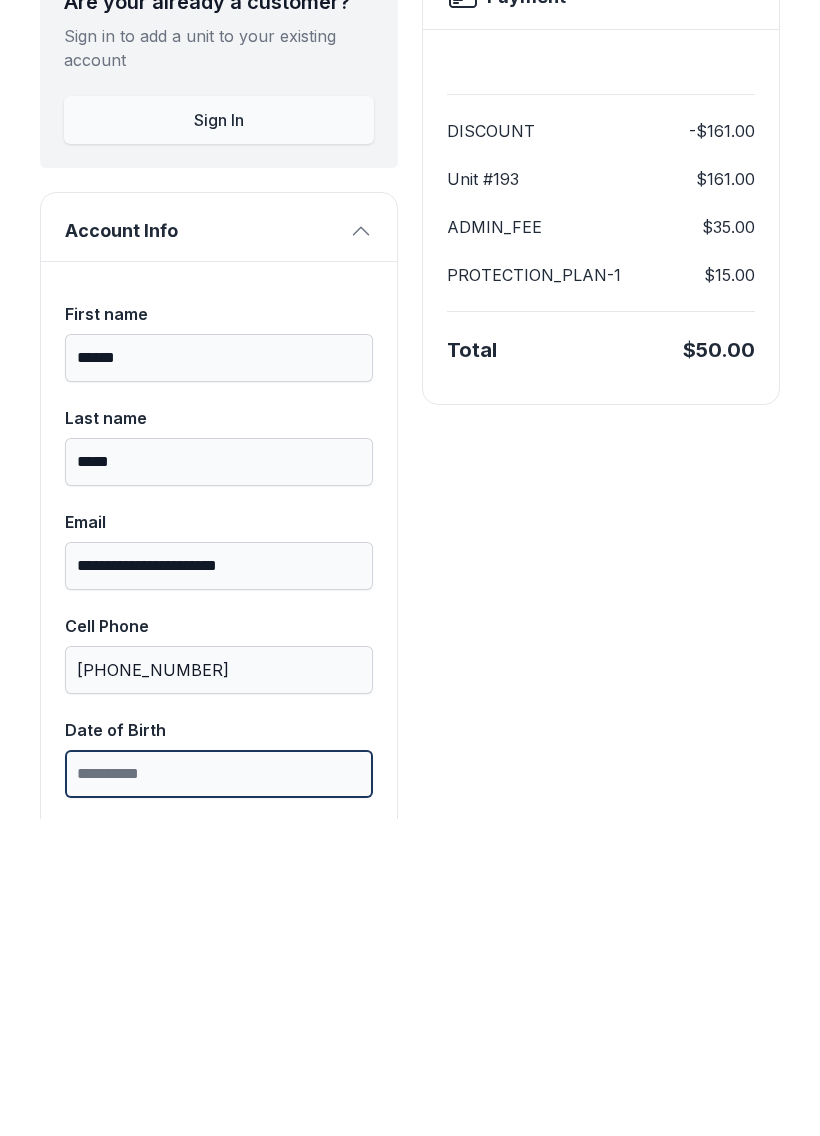 click on "Date of Birth" at bounding box center (219, 1091) 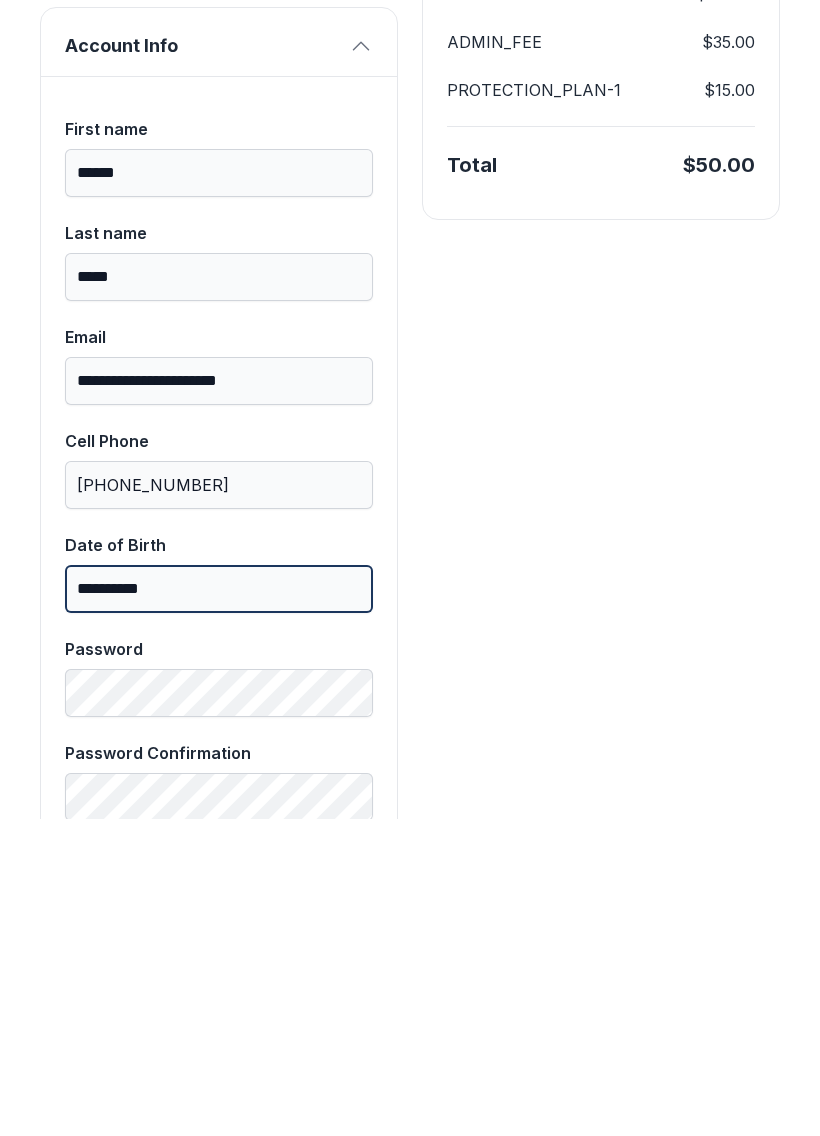 scroll, scrollTop: 324, scrollLeft: 0, axis: vertical 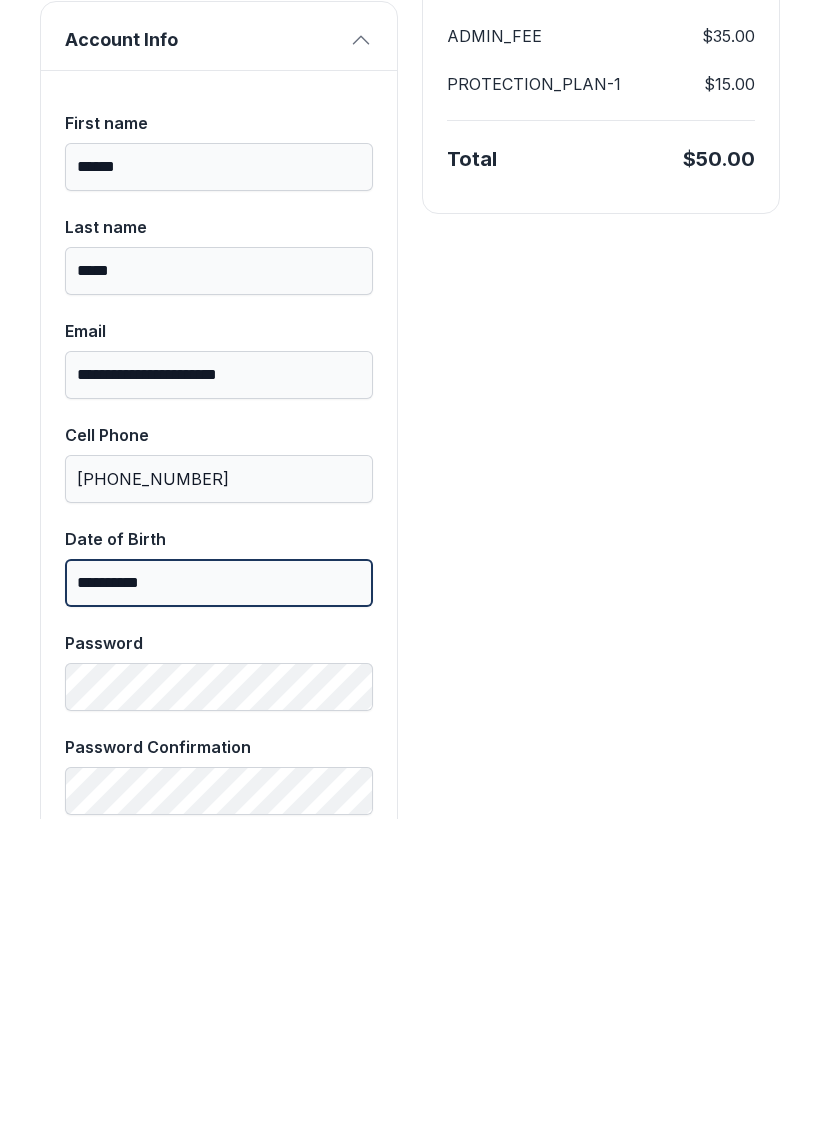 type on "**********" 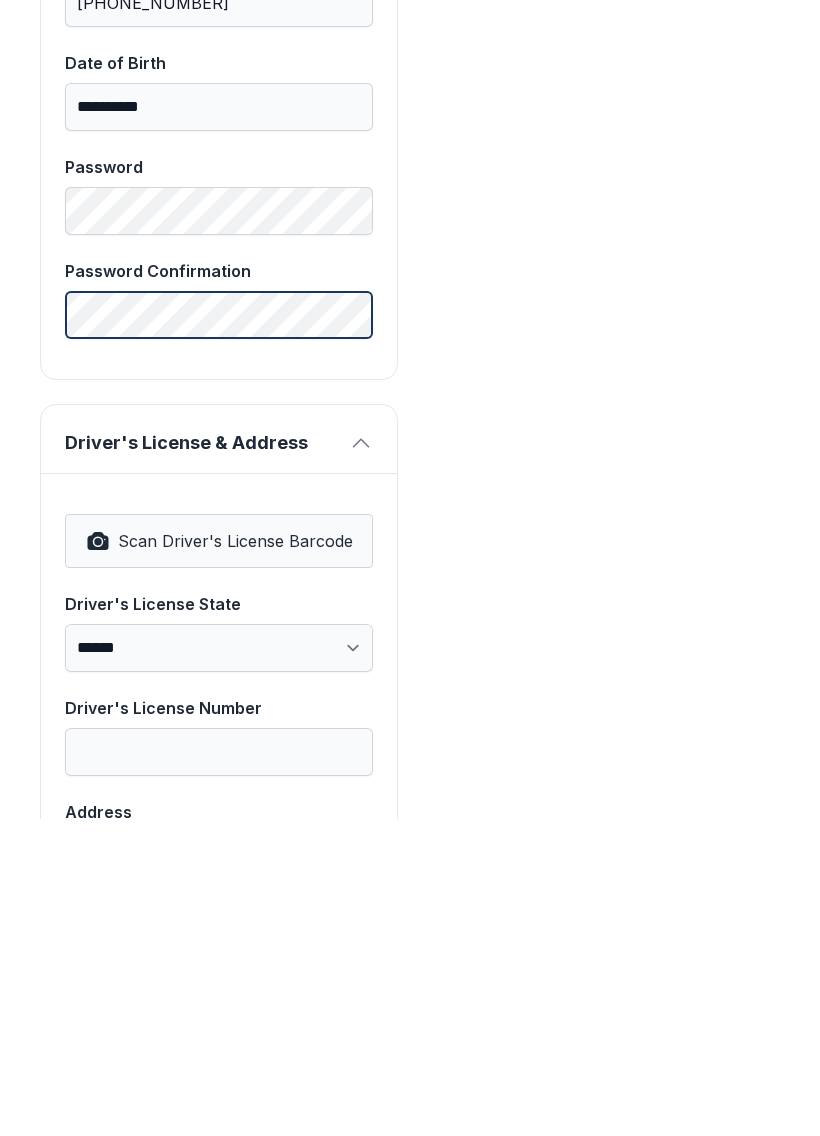 scroll, scrollTop: 806, scrollLeft: 0, axis: vertical 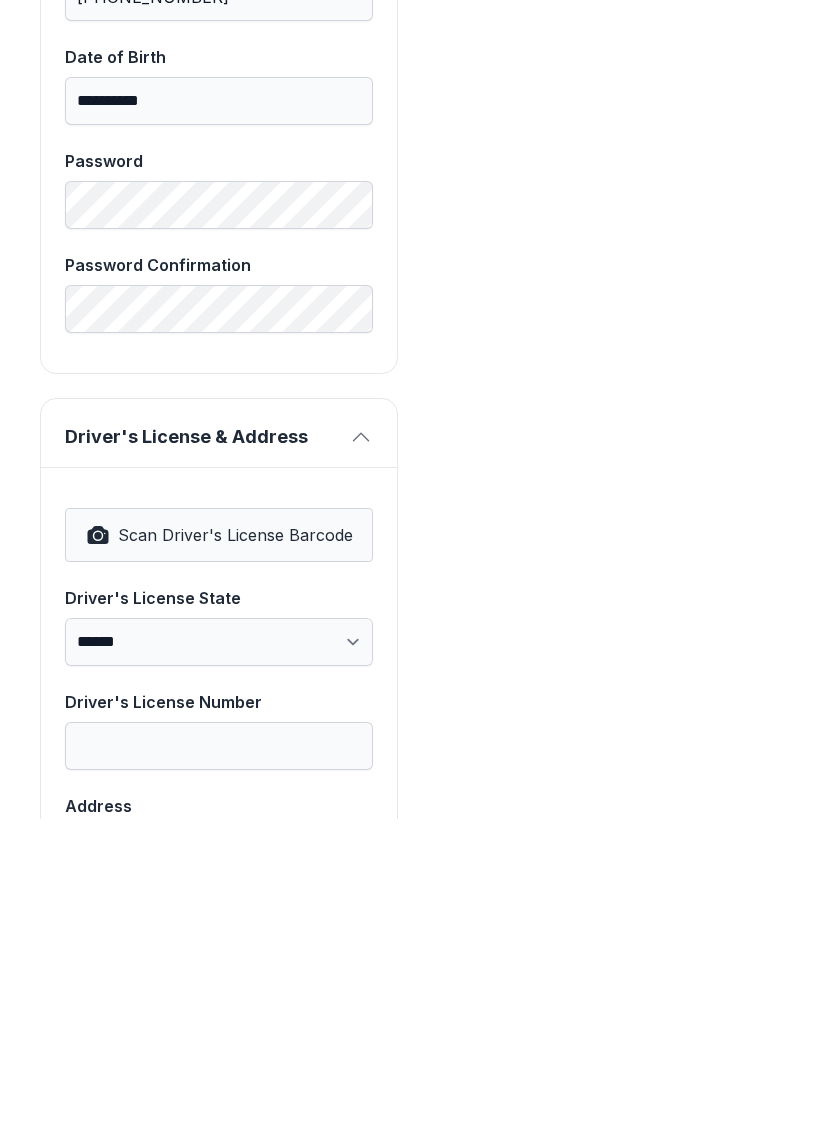 click on "Scan Driver's License Barcode" at bounding box center (235, 852) 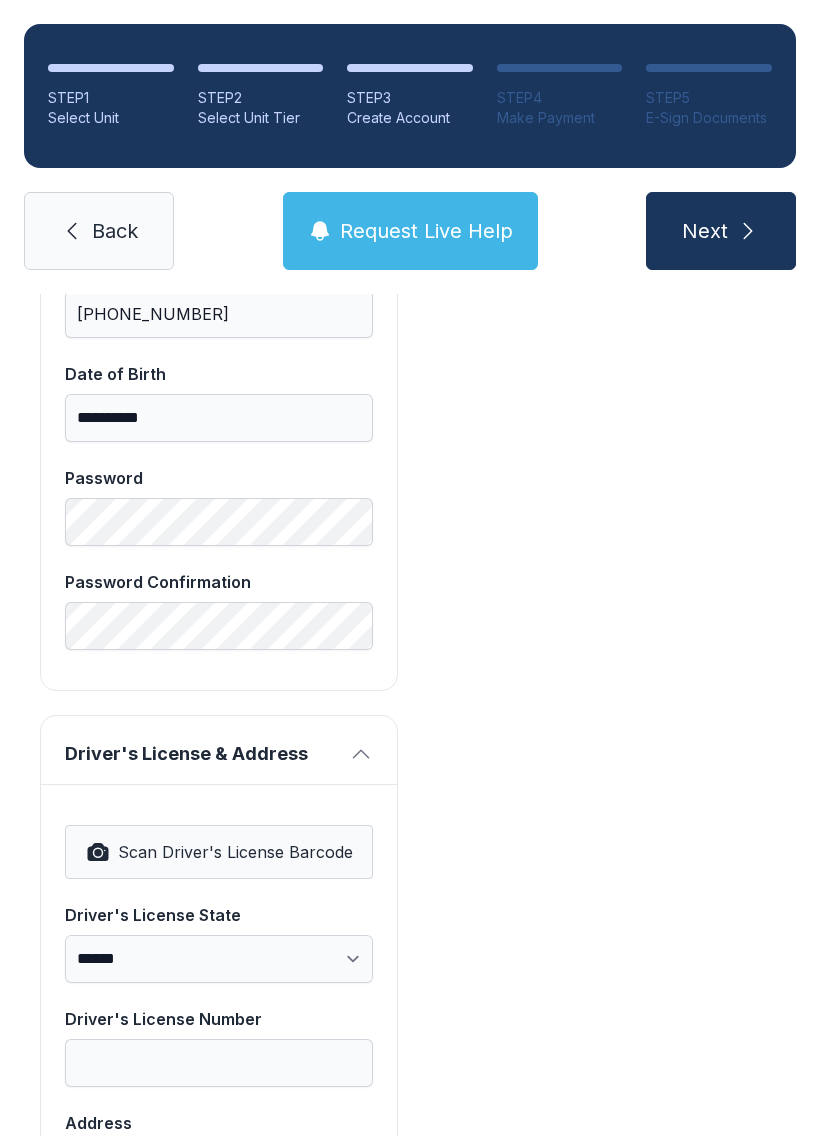 select on "**" 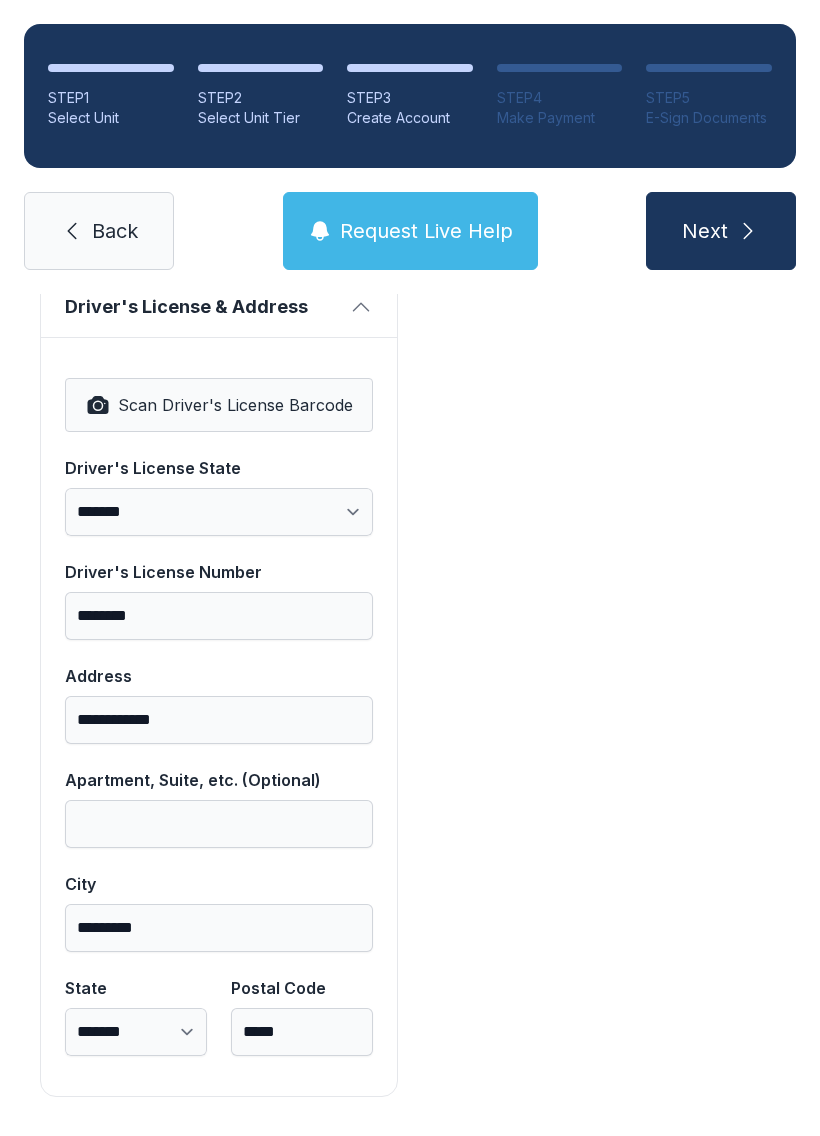 scroll, scrollTop: 1250, scrollLeft: 0, axis: vertical 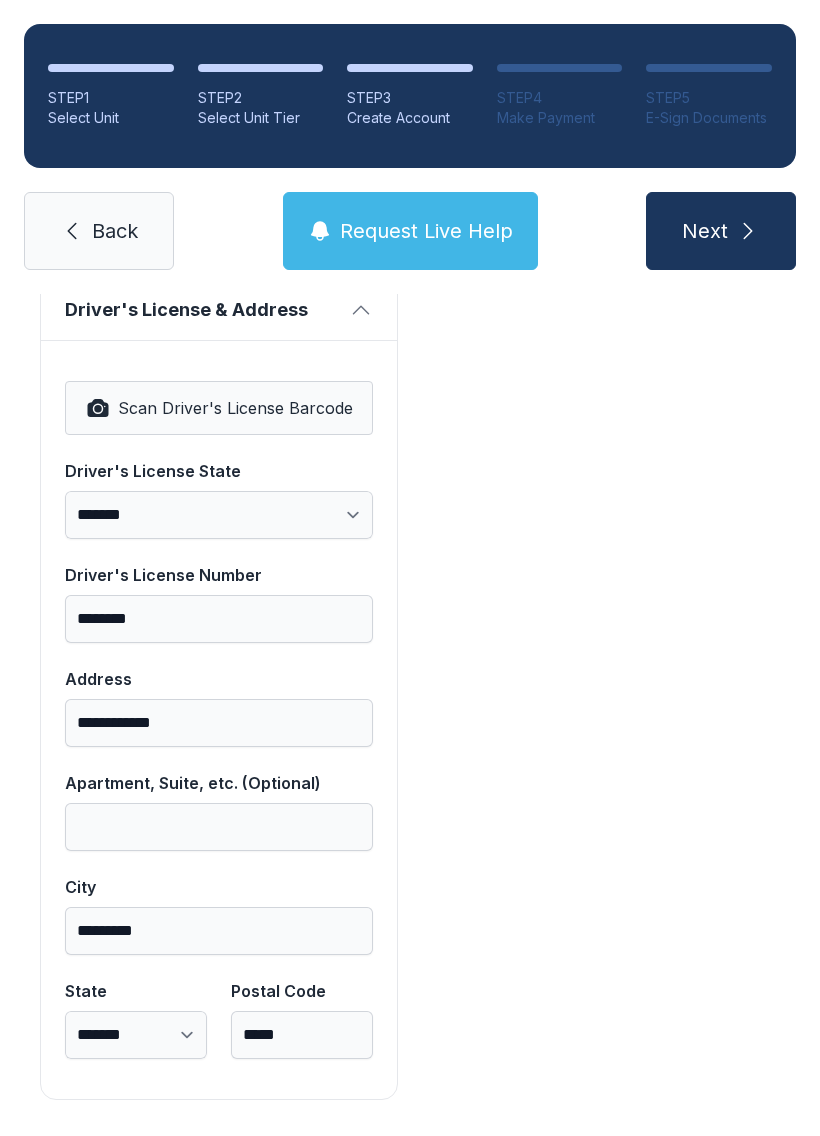 click on "Next" at bounding box center [705, 231] 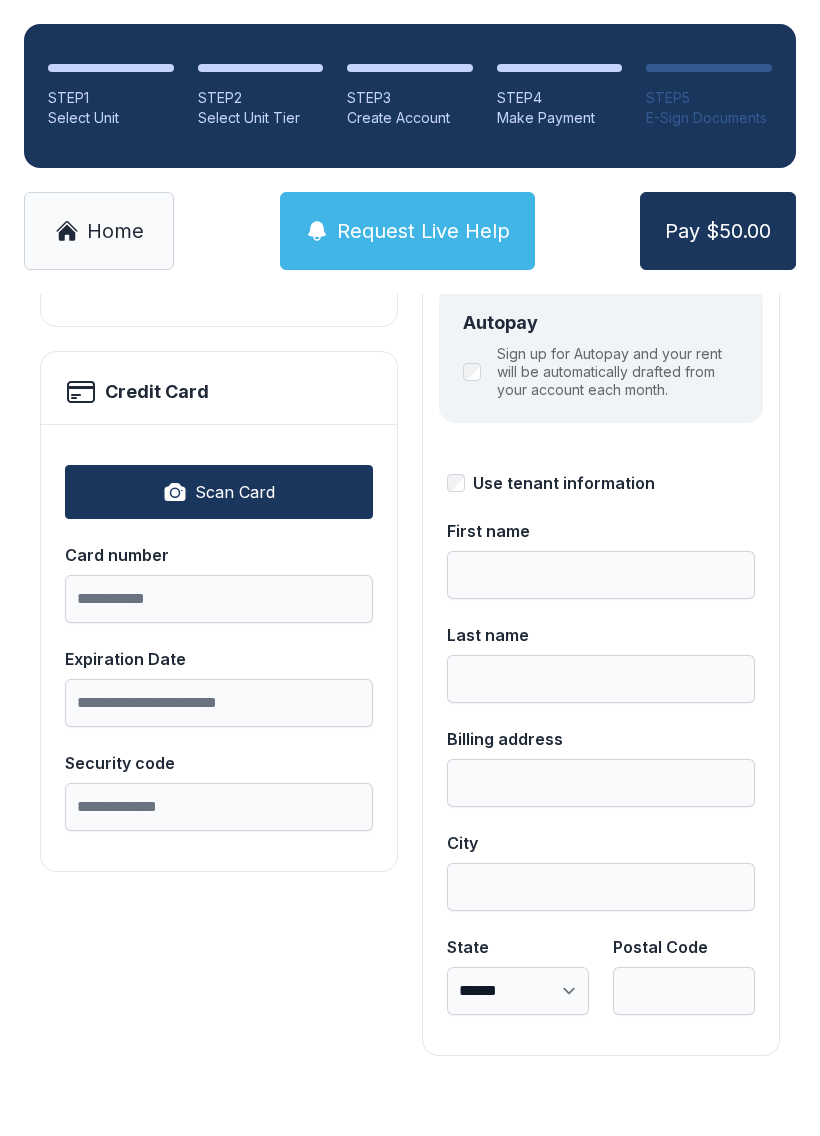 scroll, scrollTop: 0, scrollLeft: 0, axis: both 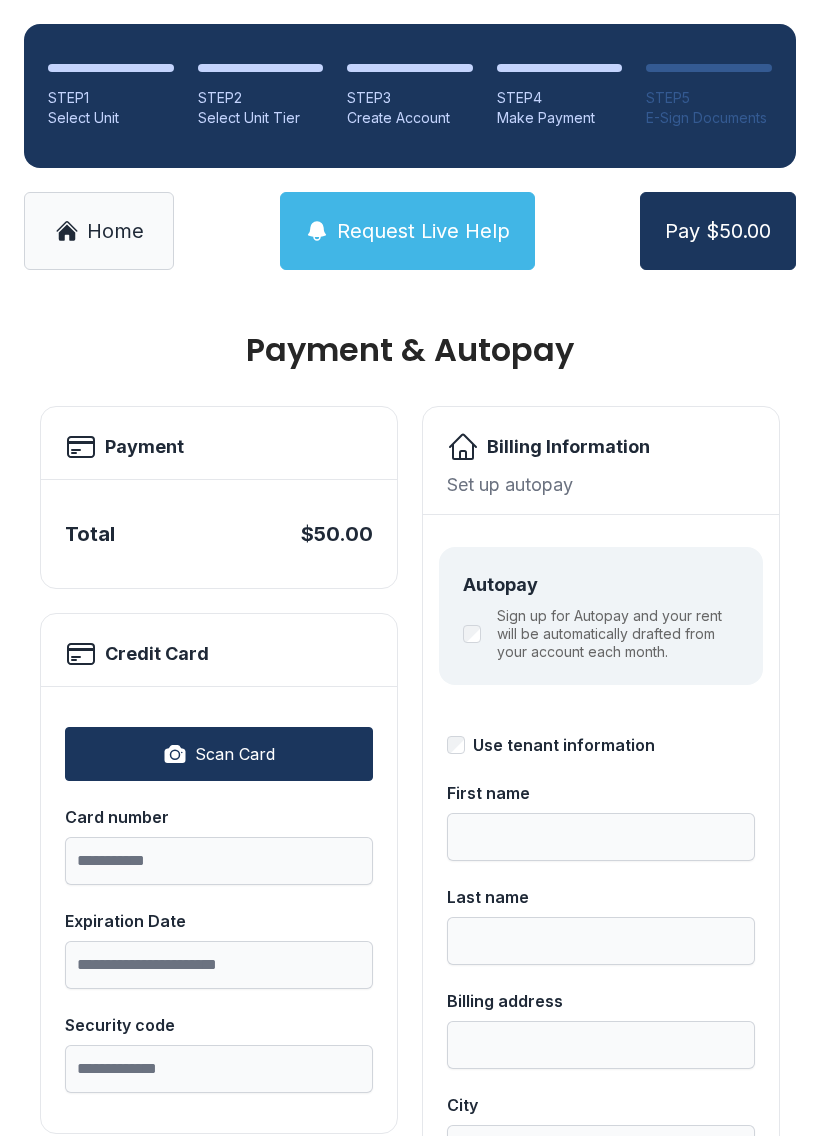 click on "Scan Card" at bounding box center [219, 754] 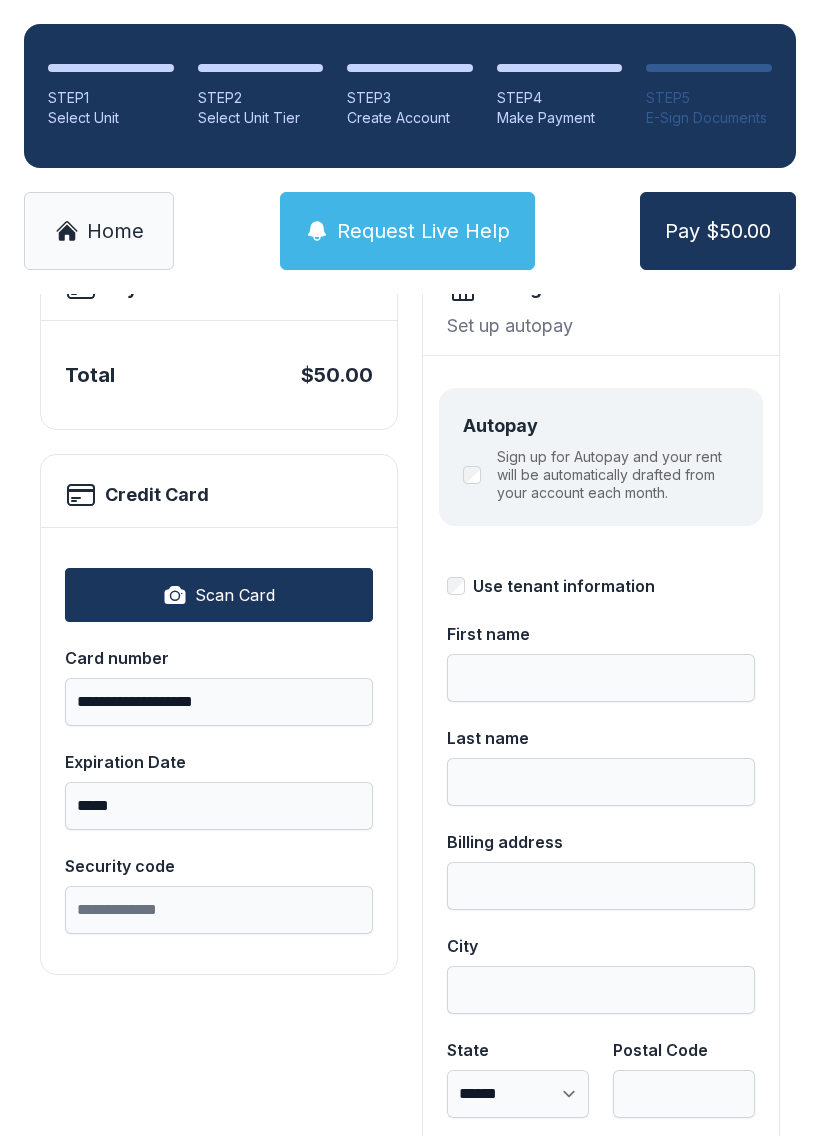 scroll, scrollTop: 163, scrollLeft: 0, axis: vertical 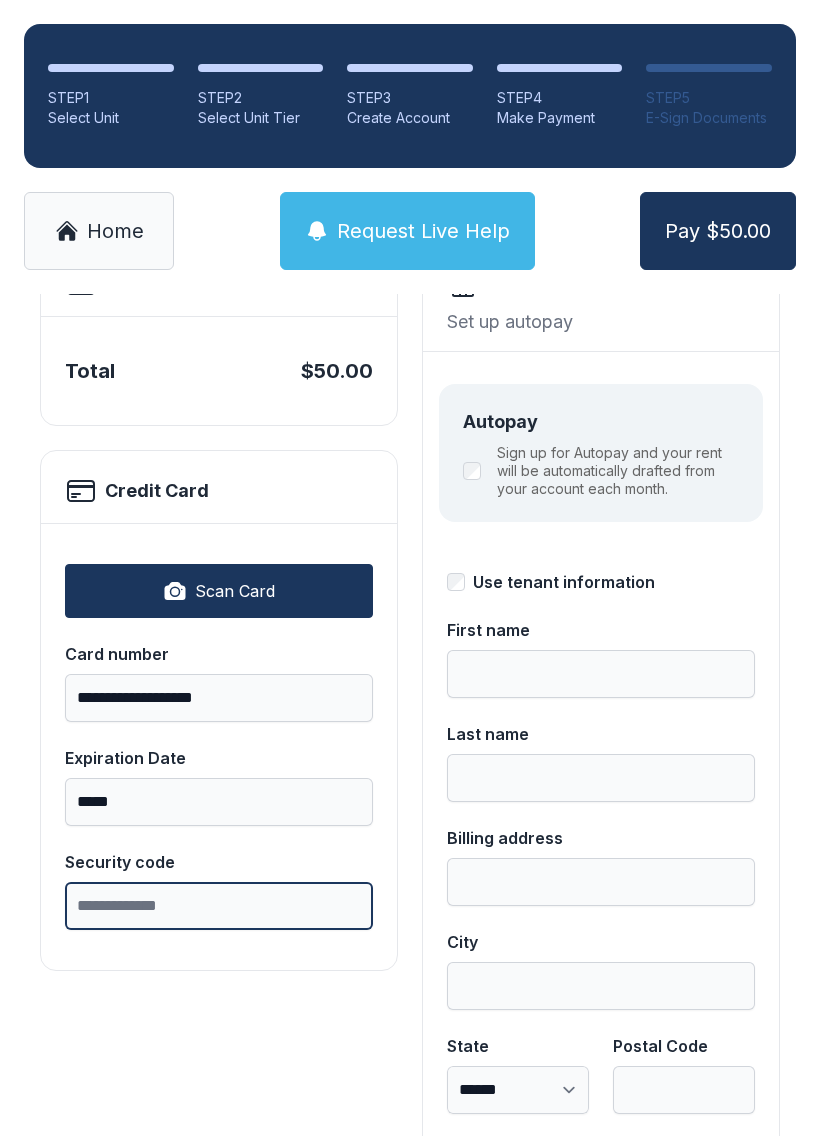 click on "Security code" at bounding box center (219, 906) 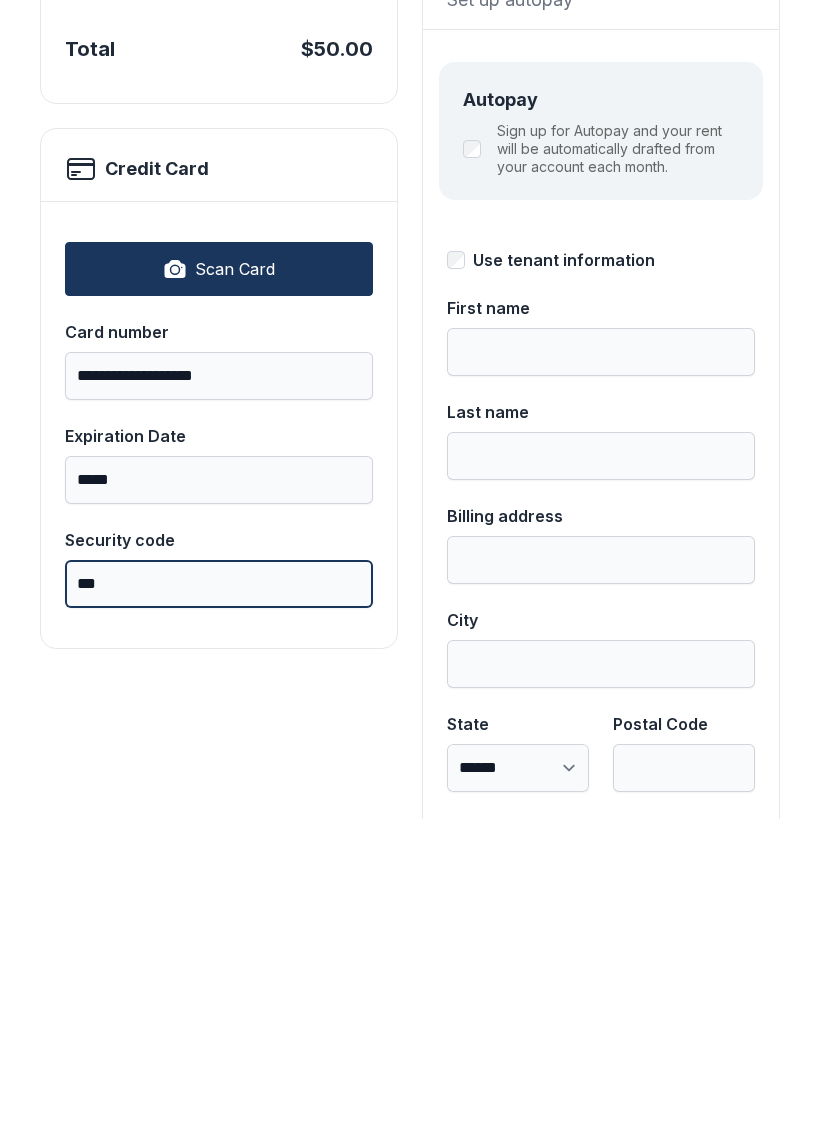 scroll, scrollTop: 170, scrollLeft: 0, axis: vertical 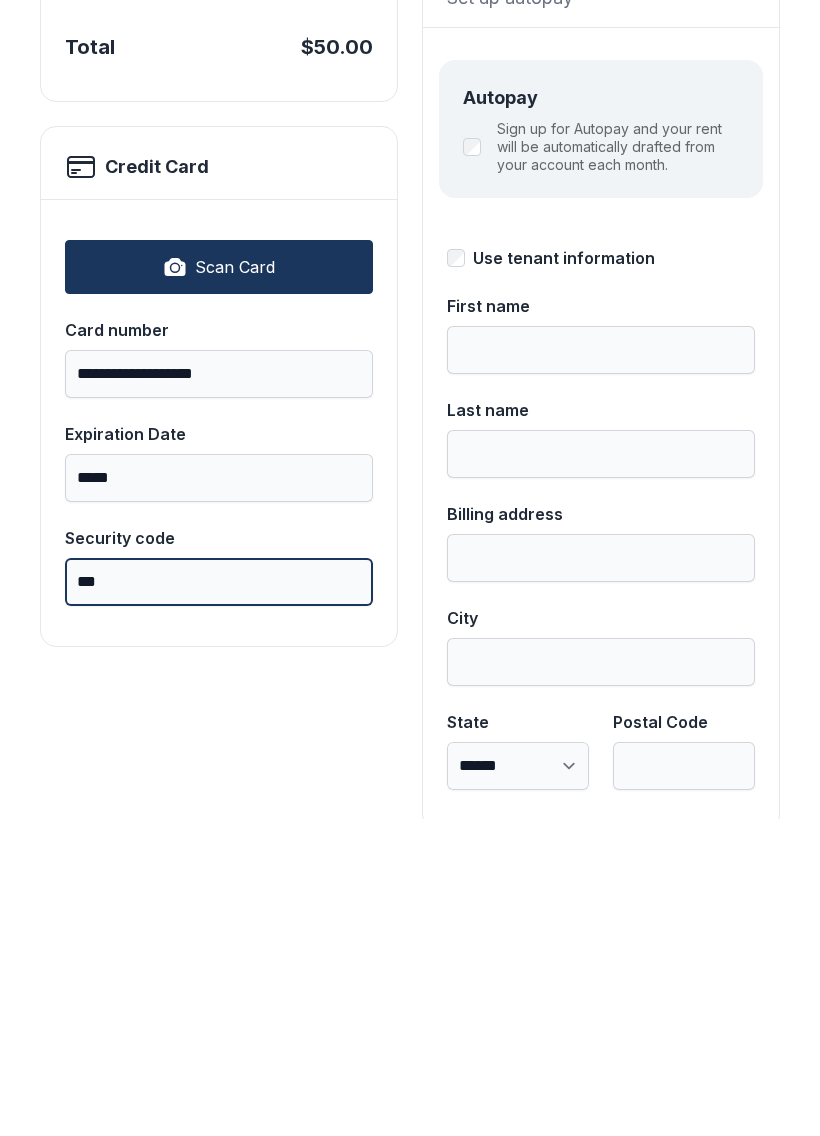 type on "***" 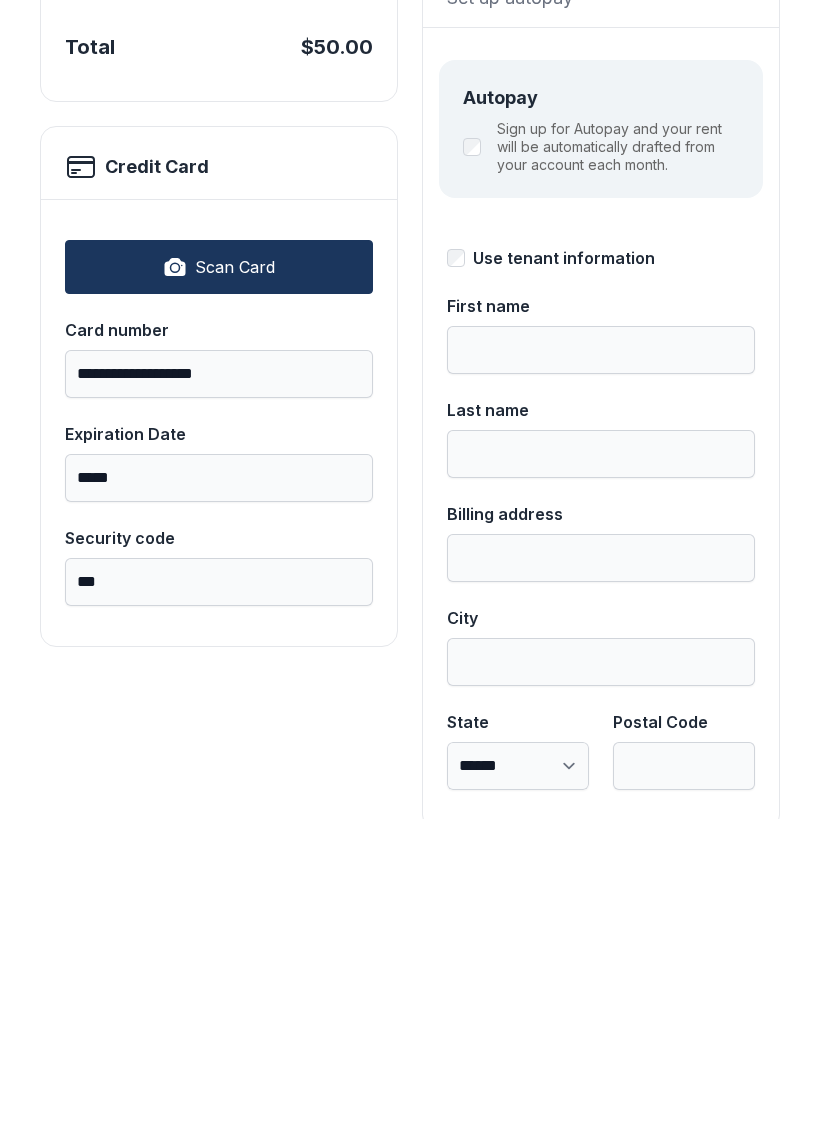 click on "Sign up for Autopay and your rent will be automatically drafted from your account each month." at bounding box center [601, 464] 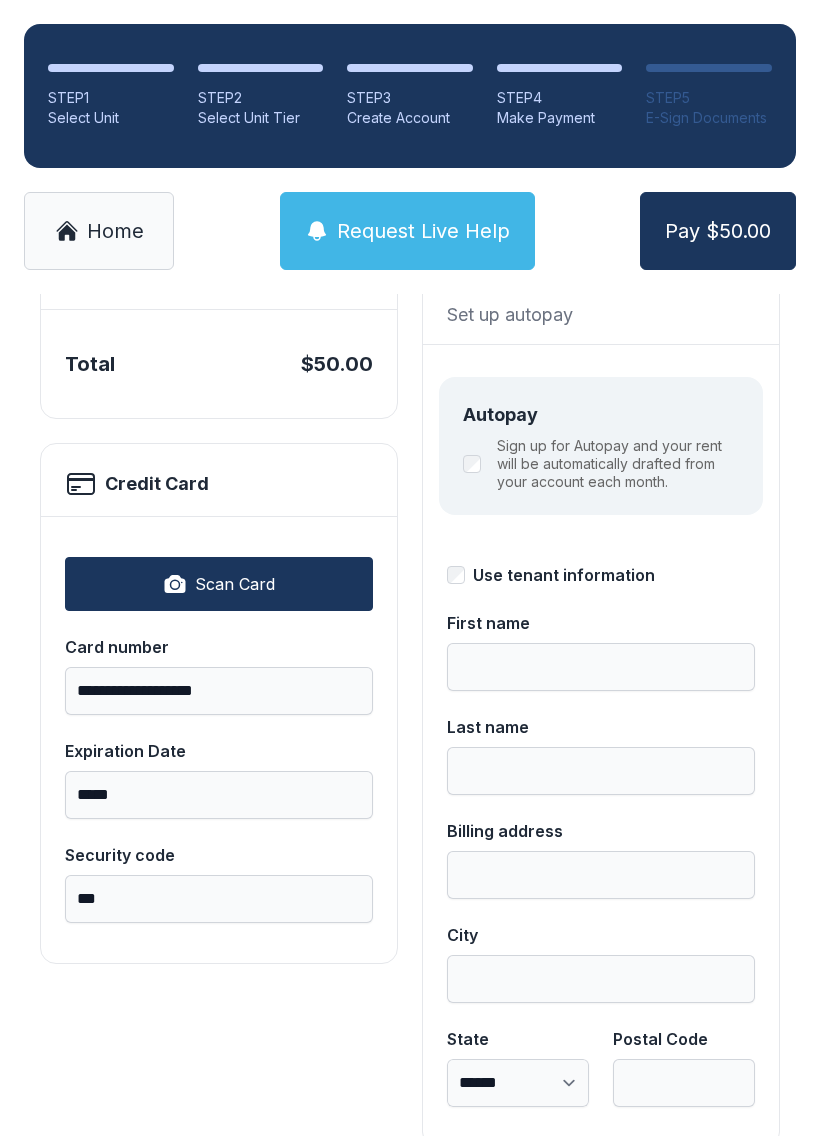 click on "Sign up for Autopay and your rent will be automatically drafted from your account each month." at bounding box center [618, 464] 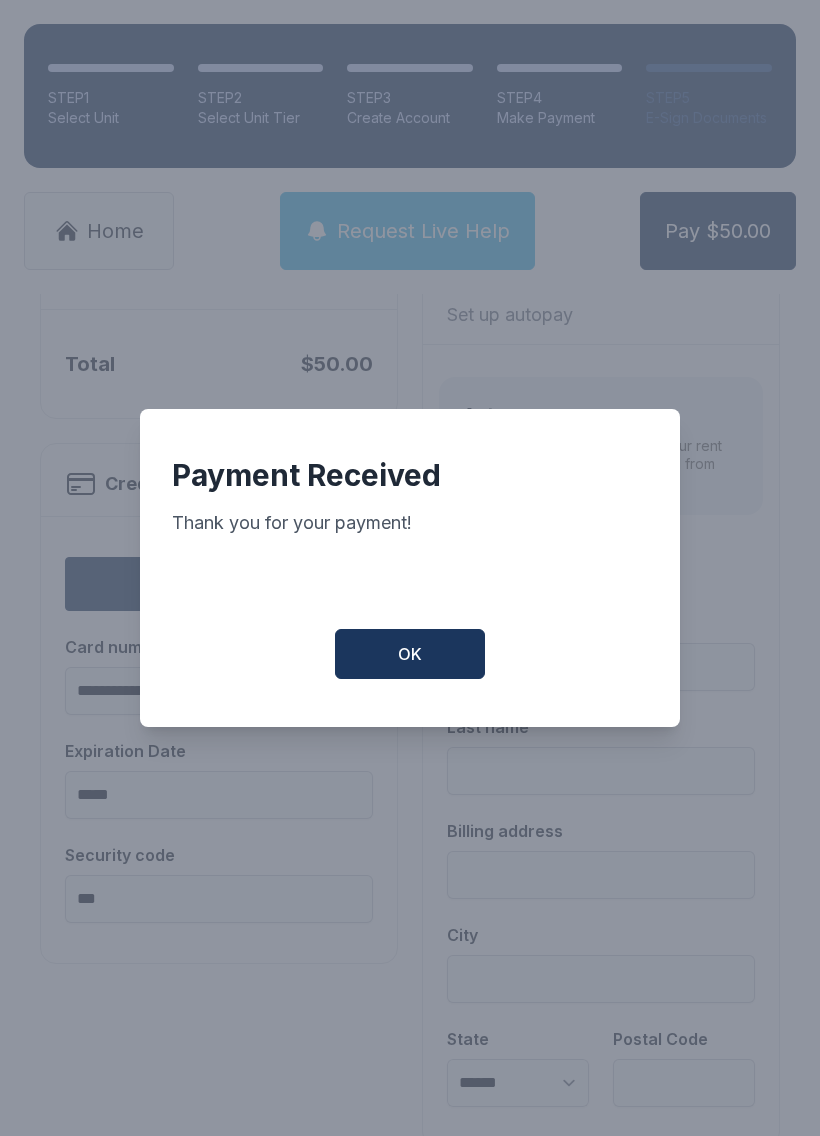click on "OK" at bounding box center (410, 654) 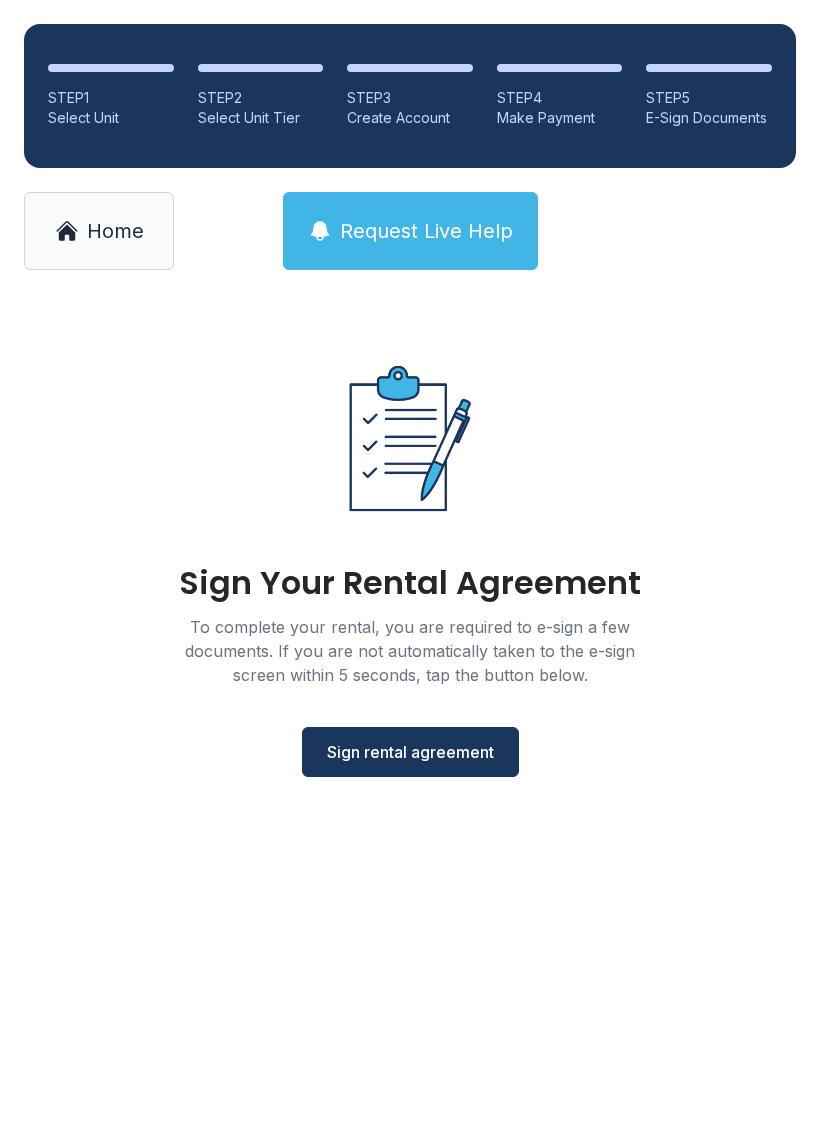 scroll, scrollTop: 0, scrollLeft: 0, axis: both 